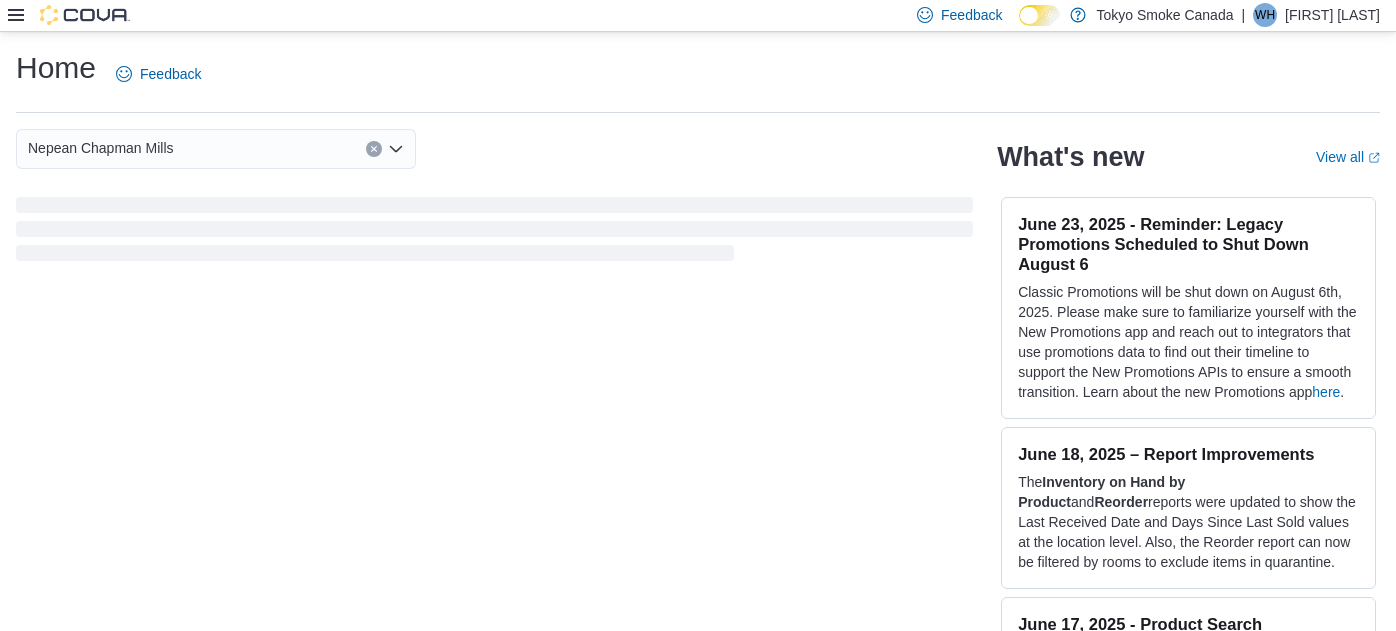 scroll, scrollTop: 0, scrollLeft: 0, axis: both 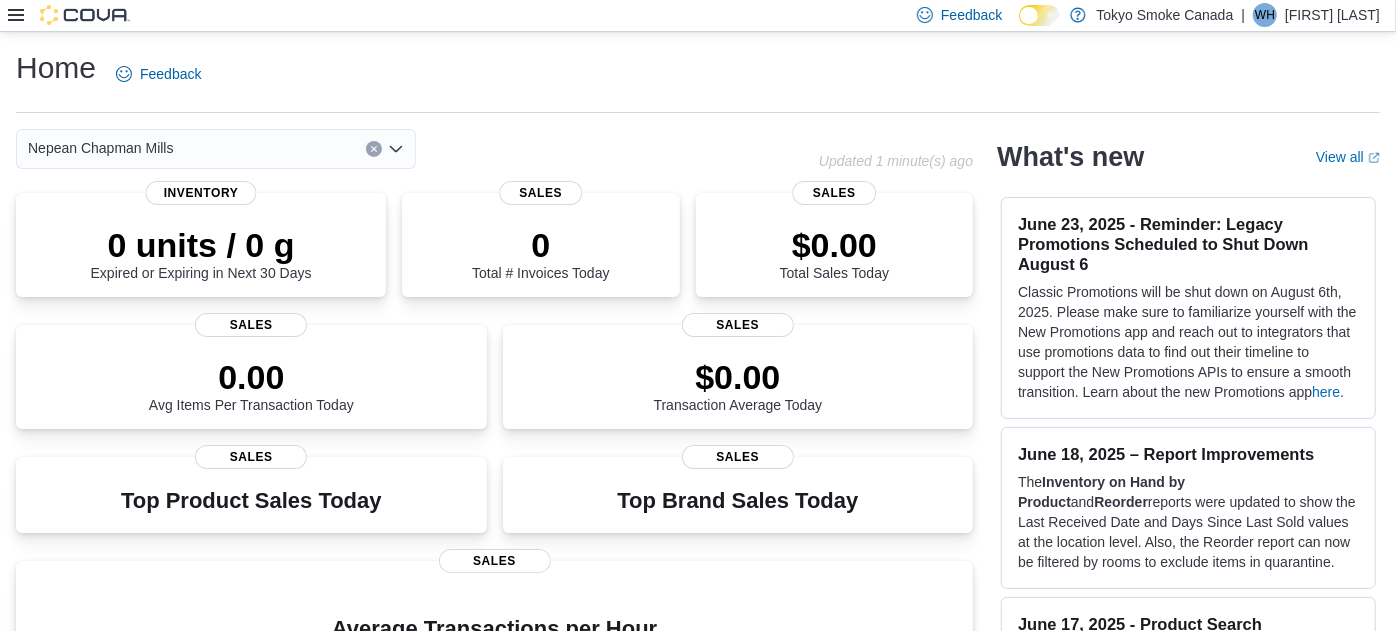 click 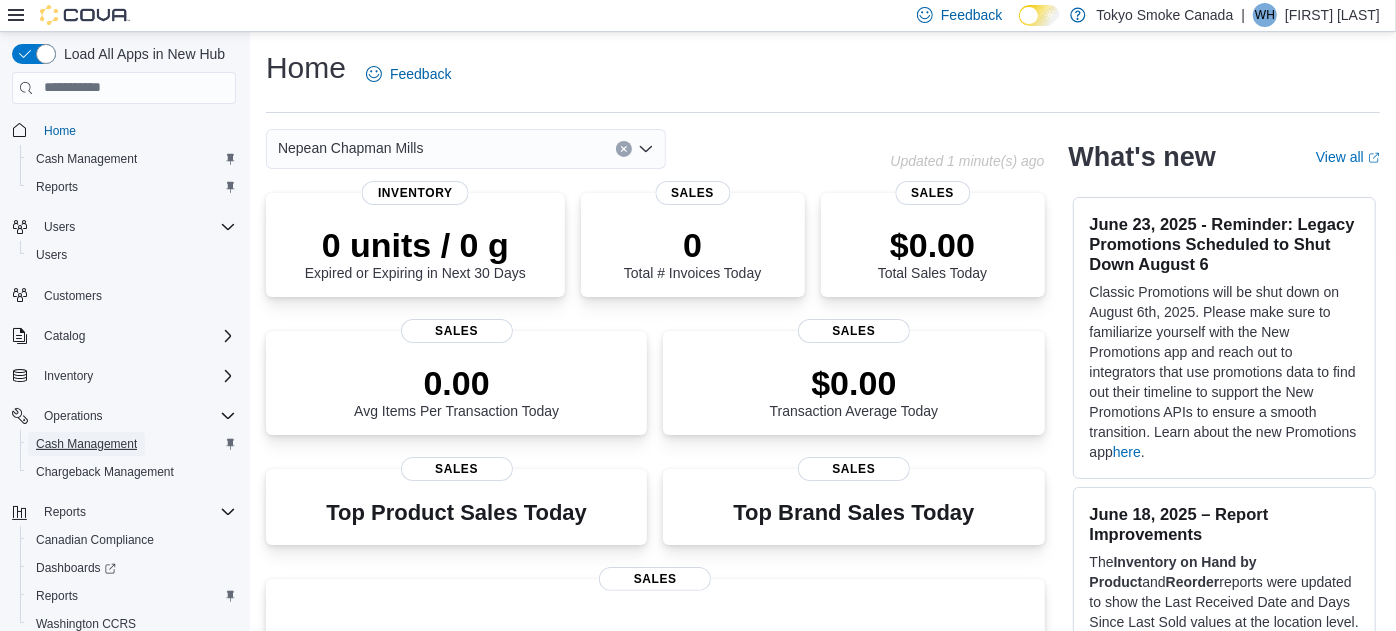 click on "Cash Management" at bounding box center (86, 444) 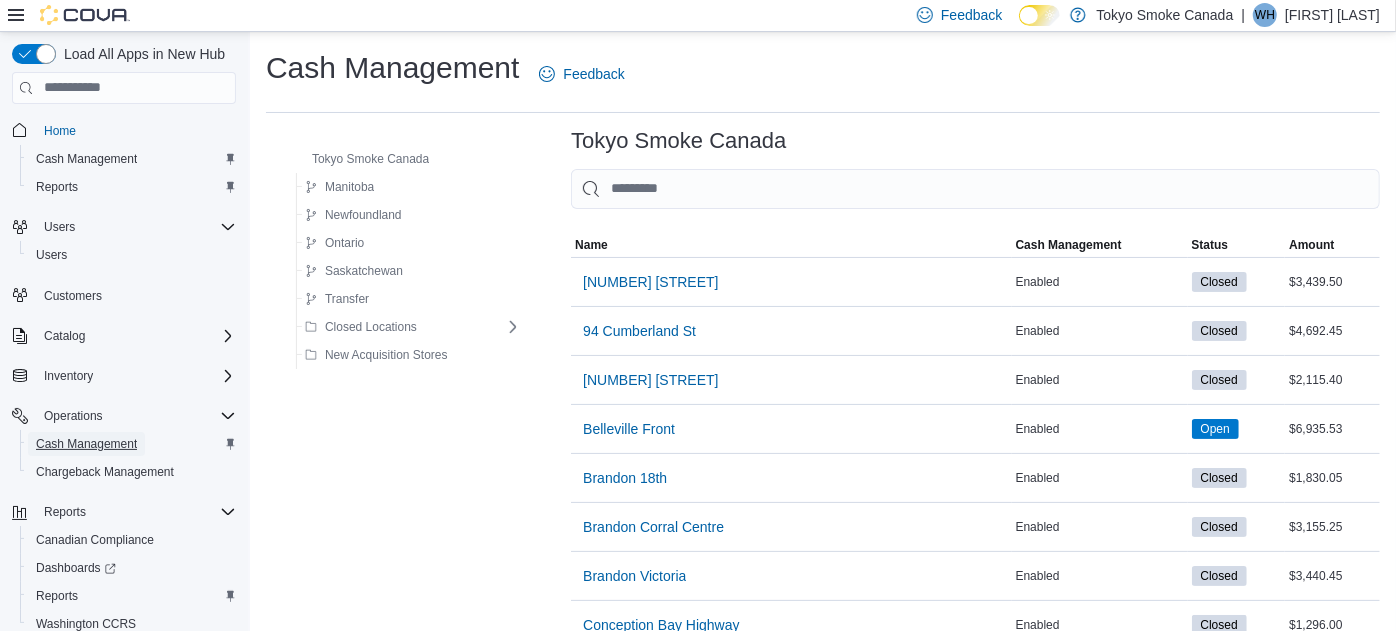 scroll, scrollTop: 551, scrollLeft: 0, axis: vertical 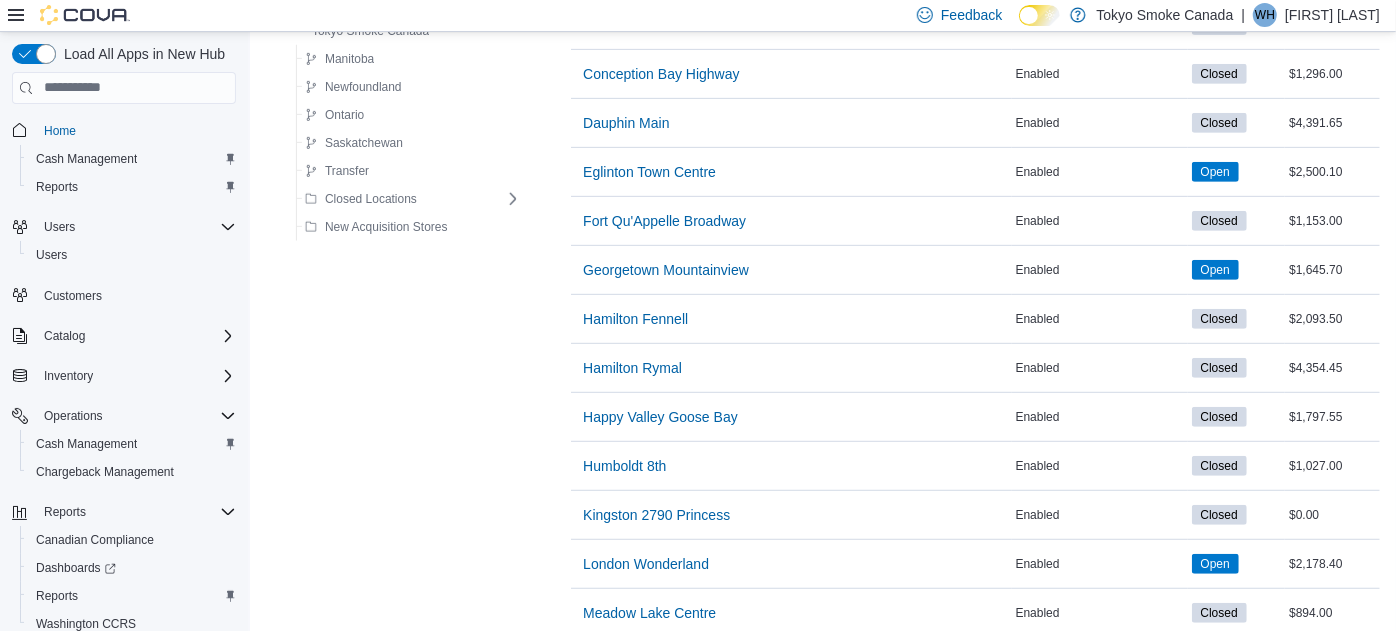 click 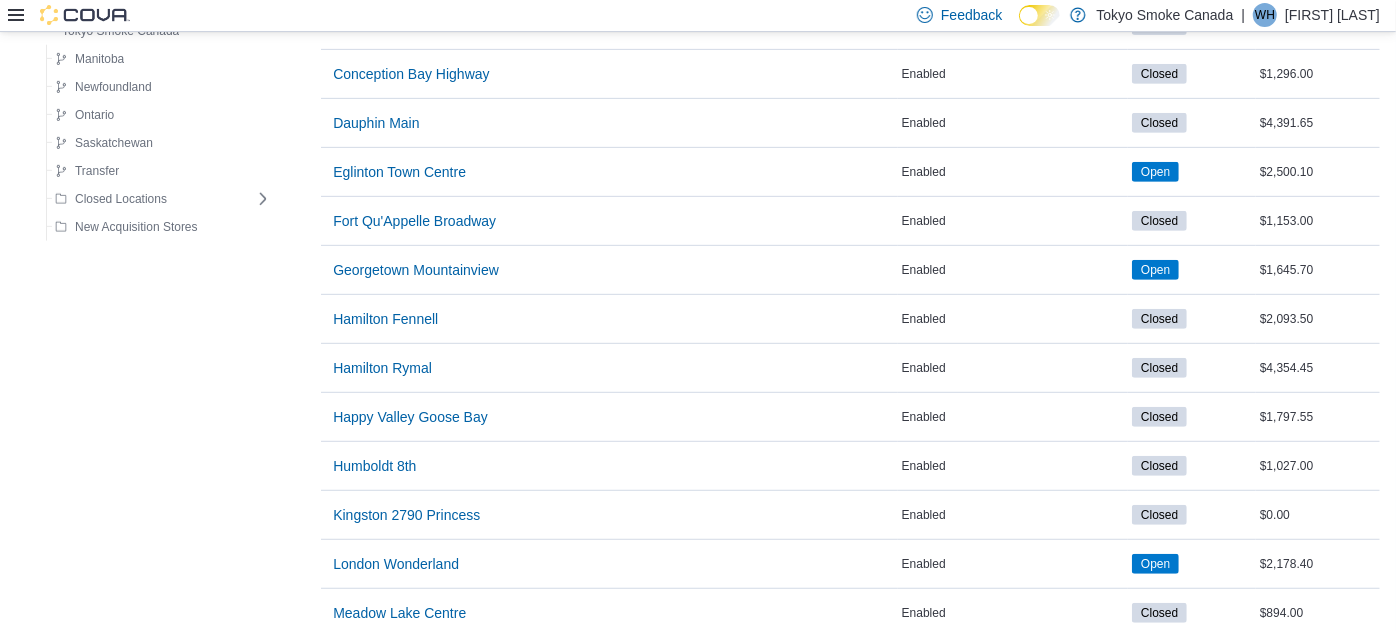 click 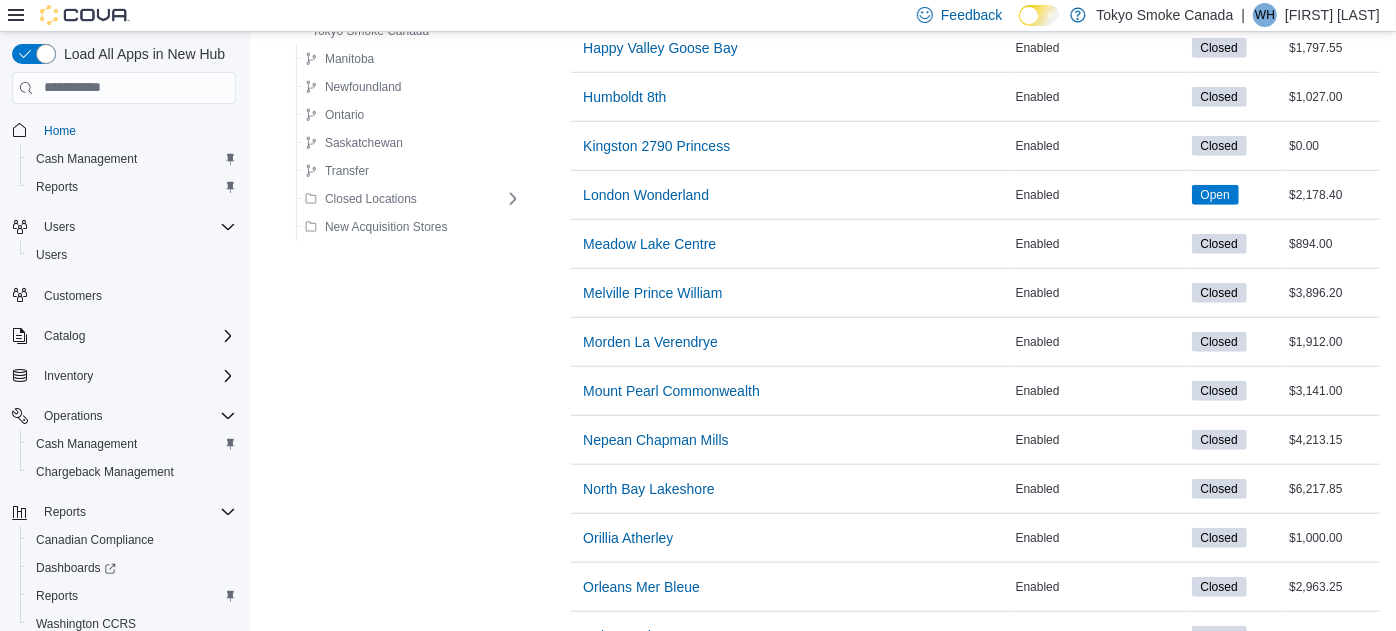 scroll, scrollTop: 930, scrollLeft: 0, axis: vertical 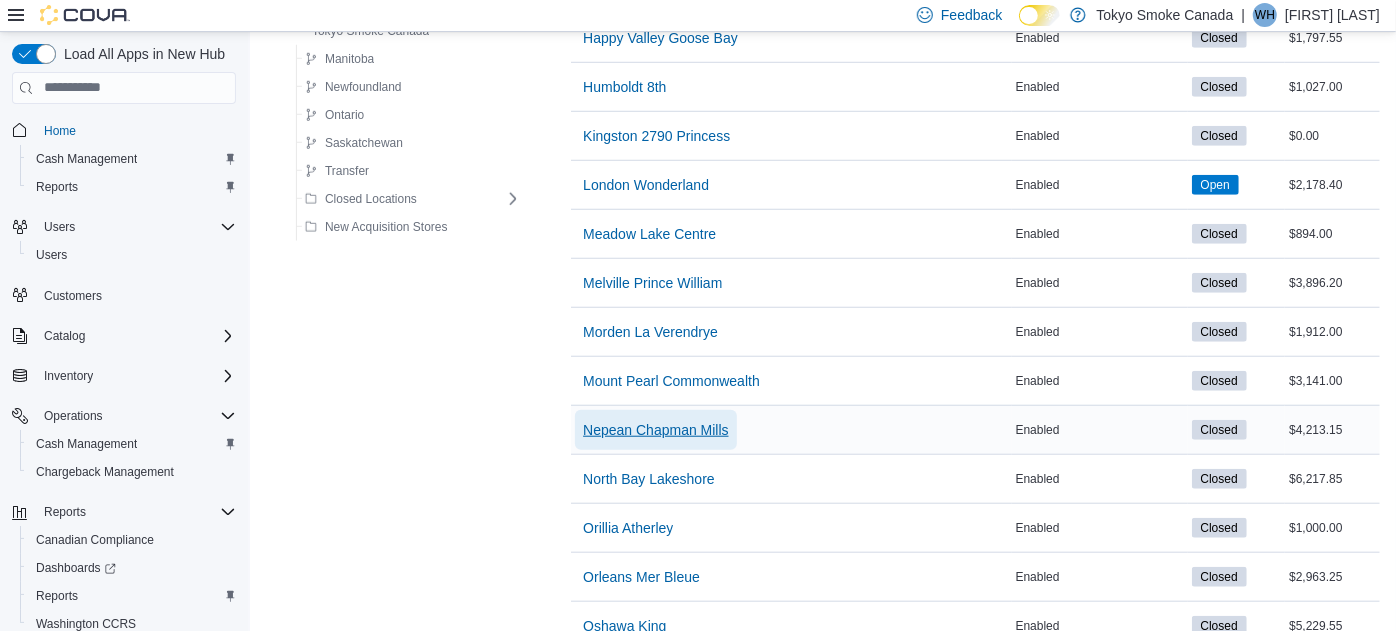 click on "Nepean Chapman Mills" at bounding box center [656, 430] 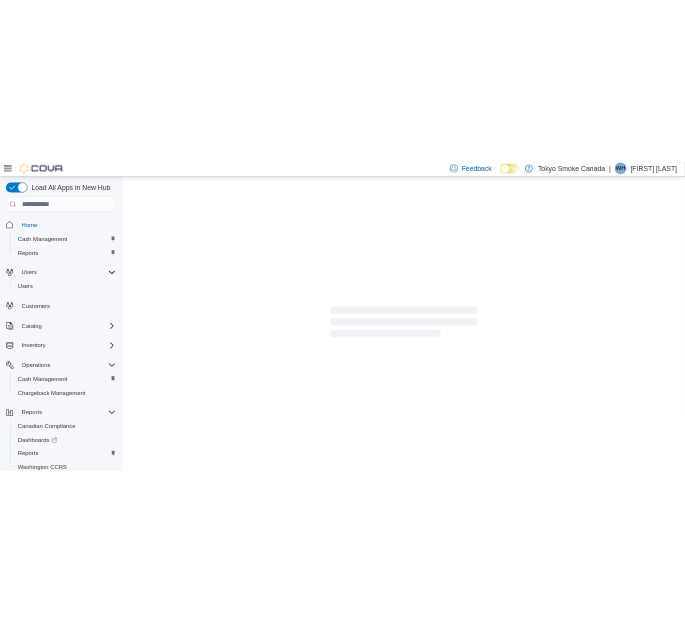 scroll, scrollTop: 0, scrollLeft: 0, axis: both 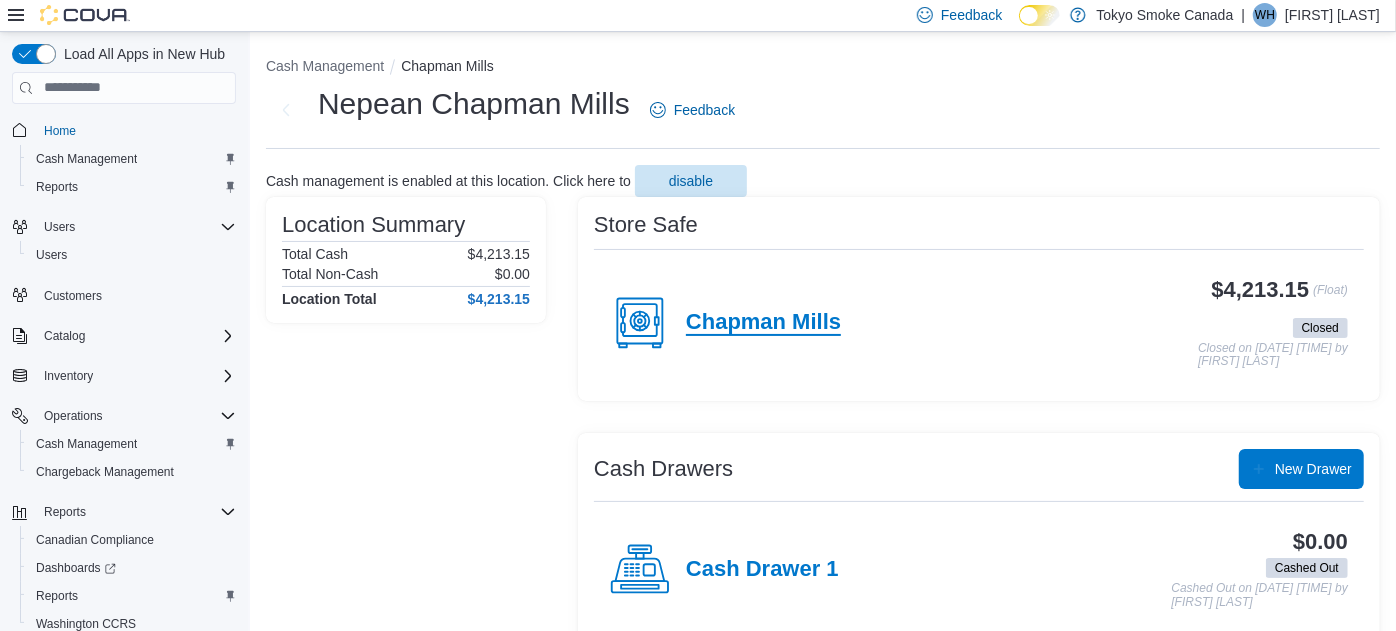click on "Chapman Mills" at bounding box center (763, 323) 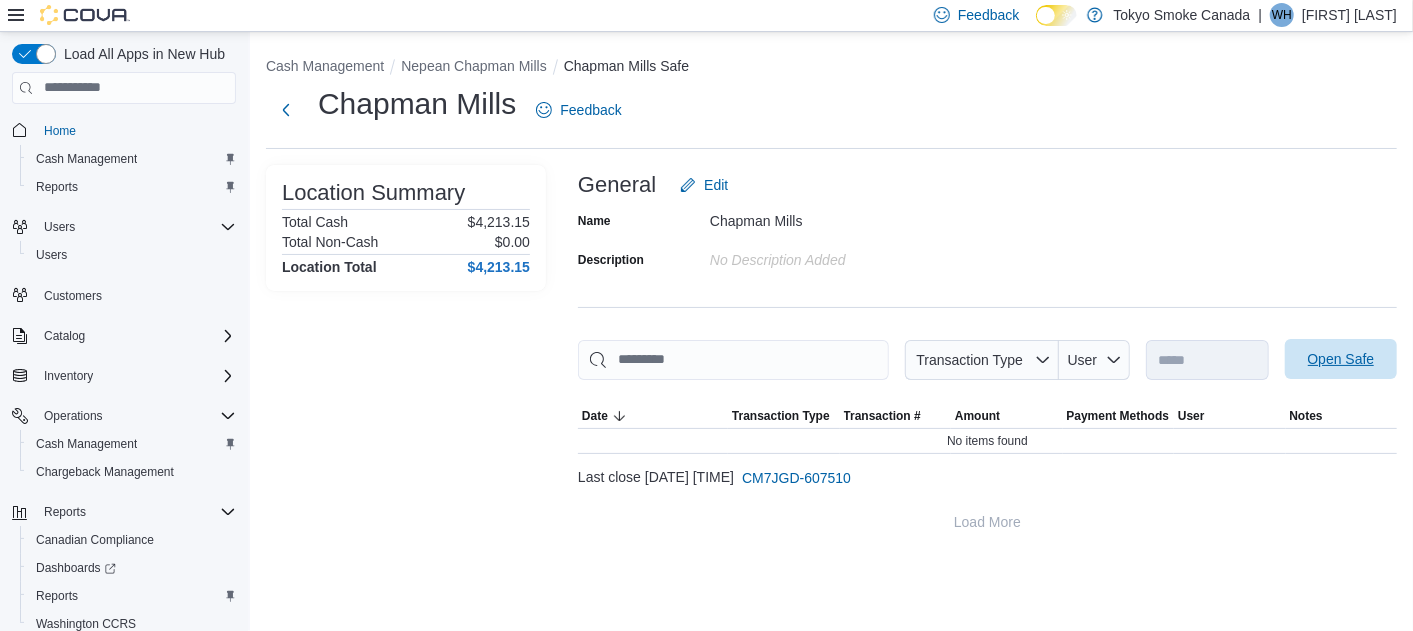 click on "Open Safe" at bounding box center (1341, 359) 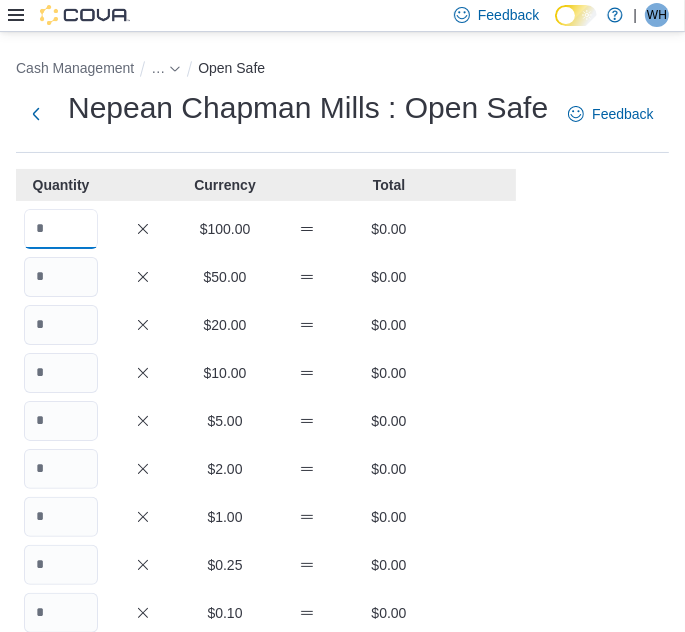 click at bounding box center (61, 229) 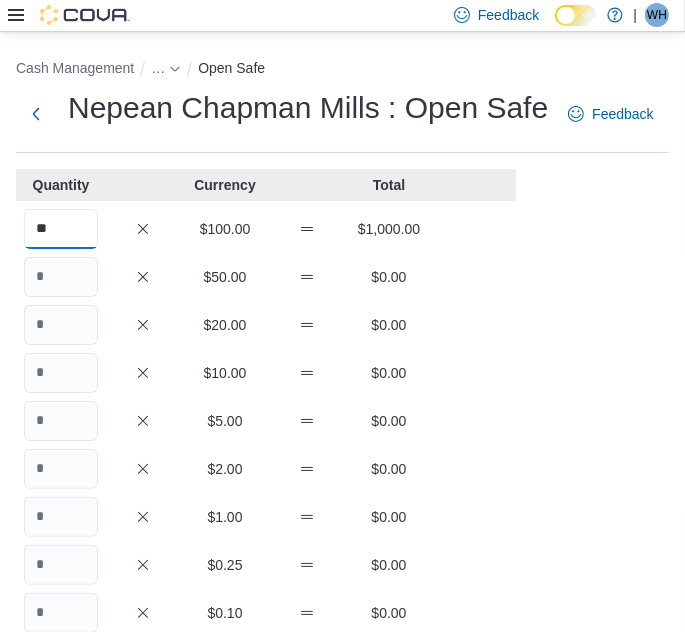 type on "**" 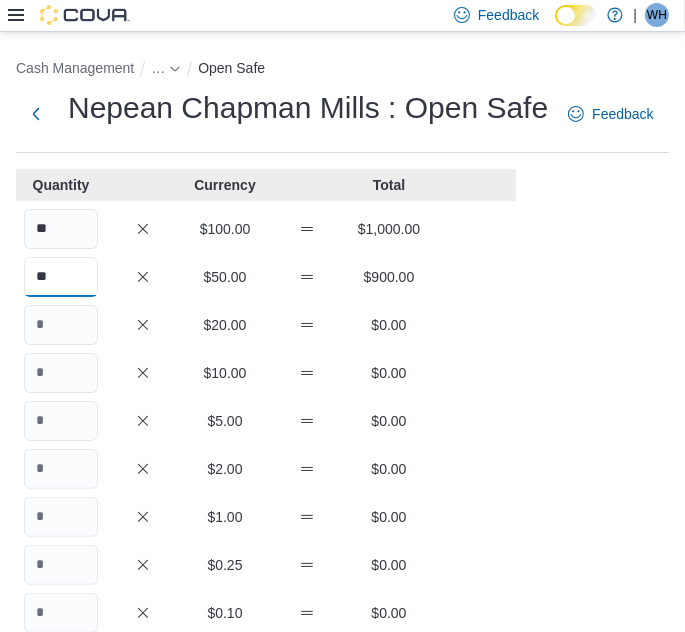 type on "**" 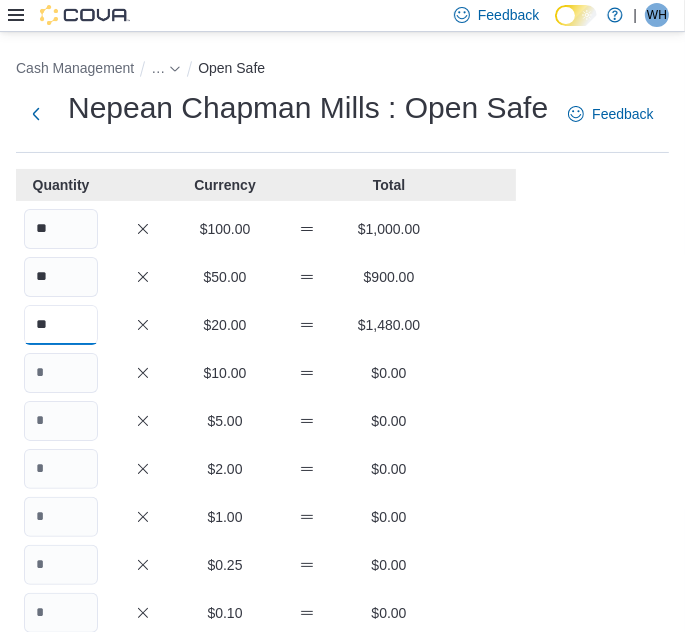 type on "**" 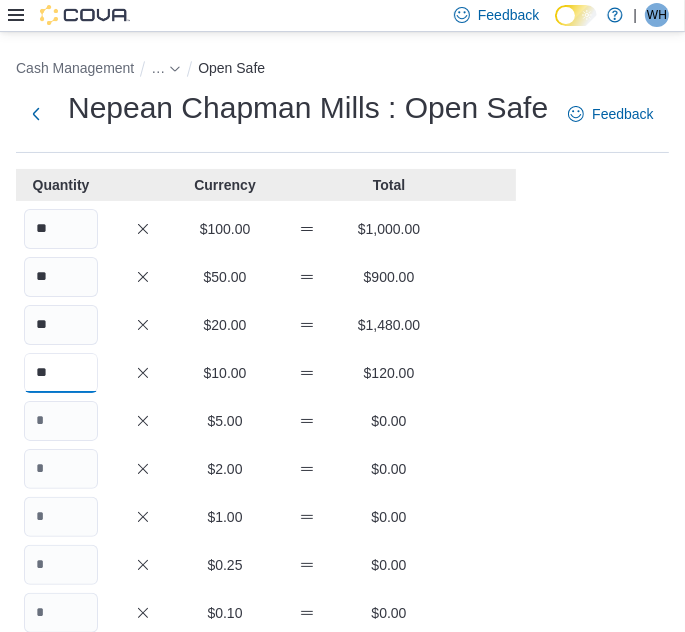 type on "**" 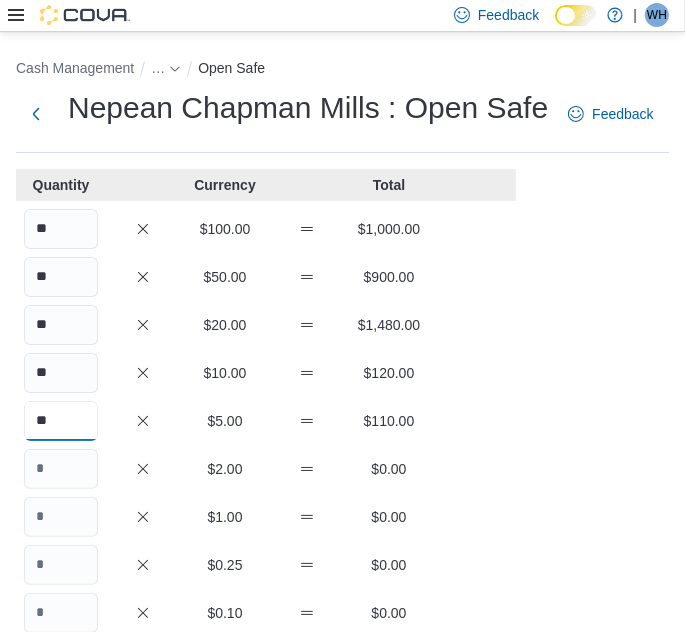 type on "**" 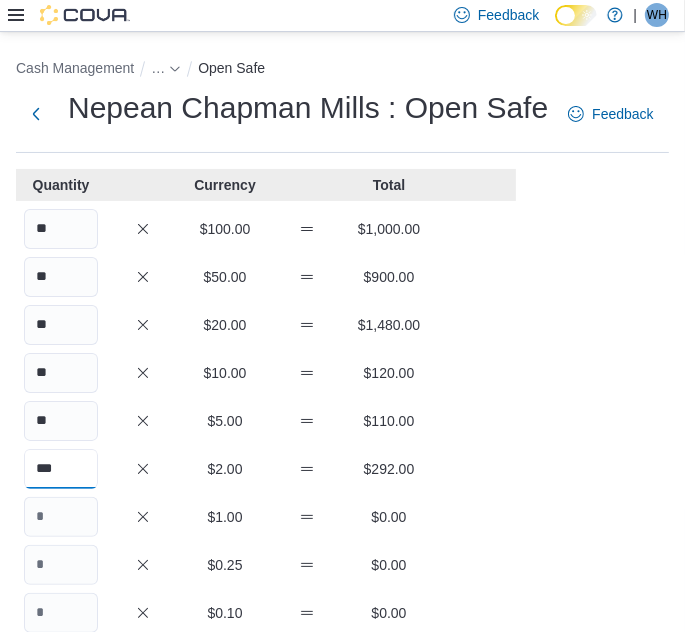 type on "***" 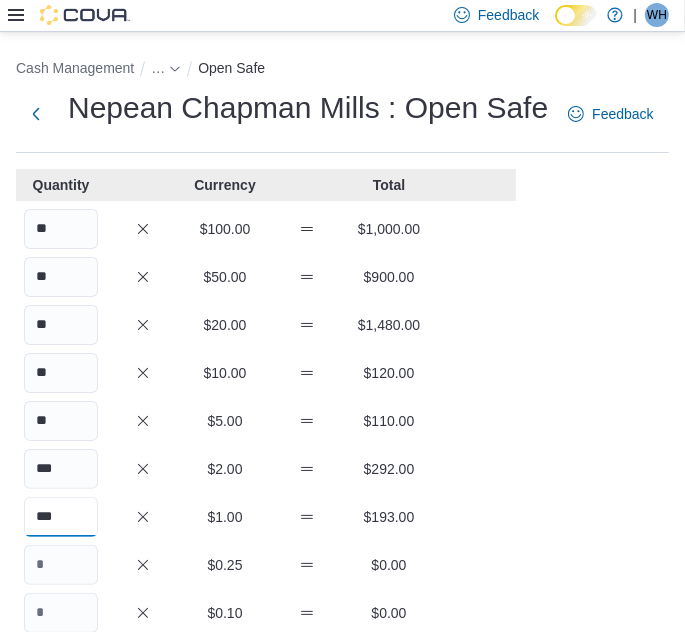 type on "***" 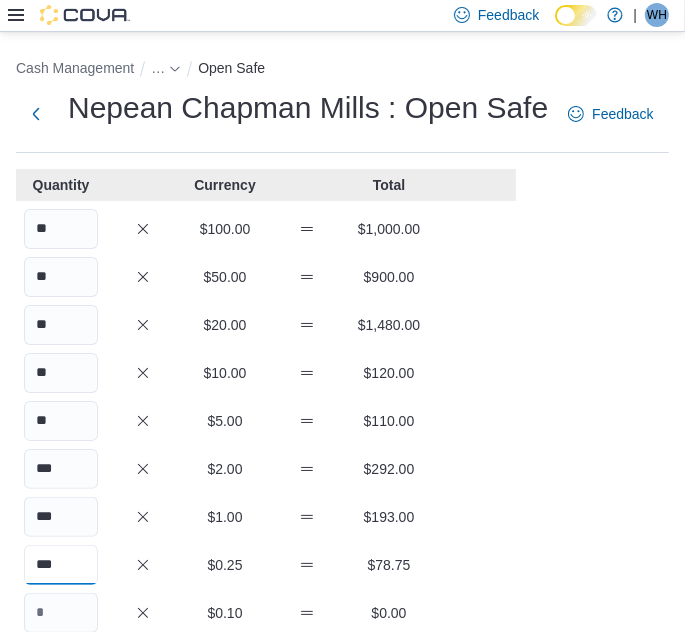 type on "***" 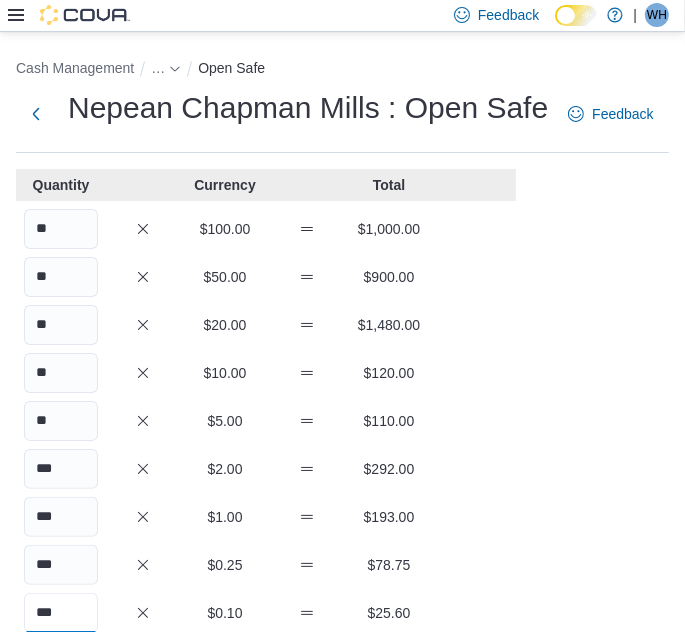 type on "***" 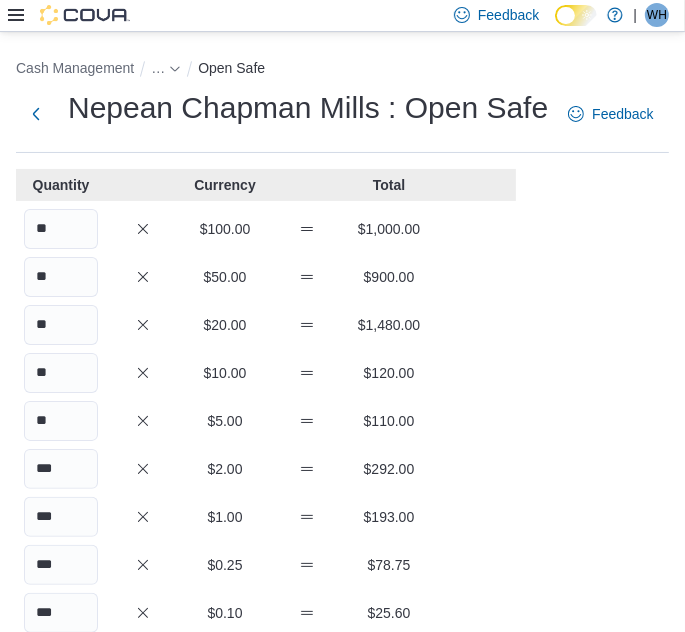 scroll, scrollTop: 344, scrollLeft: 0, axis: vertical 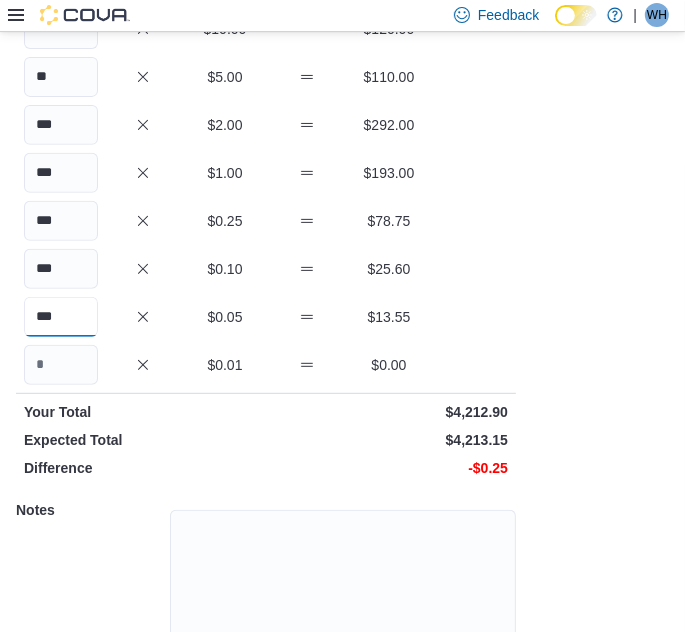 type on "***" 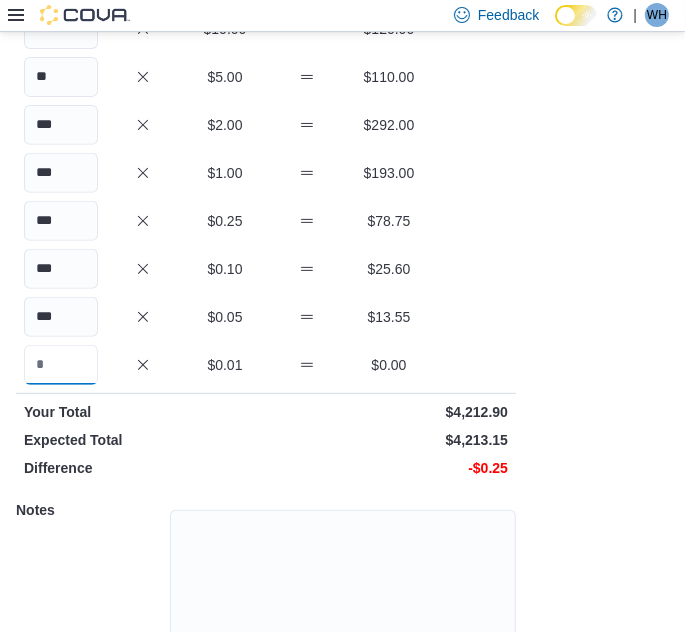 scroll, scrollTop: 445, scrollLeft: 0, axis: vertical 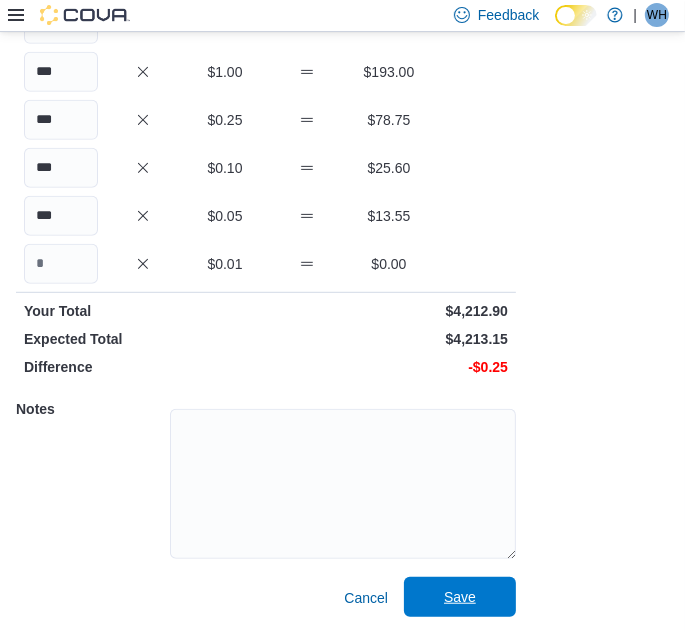 click on "Save" at bounding box center [460, 597] 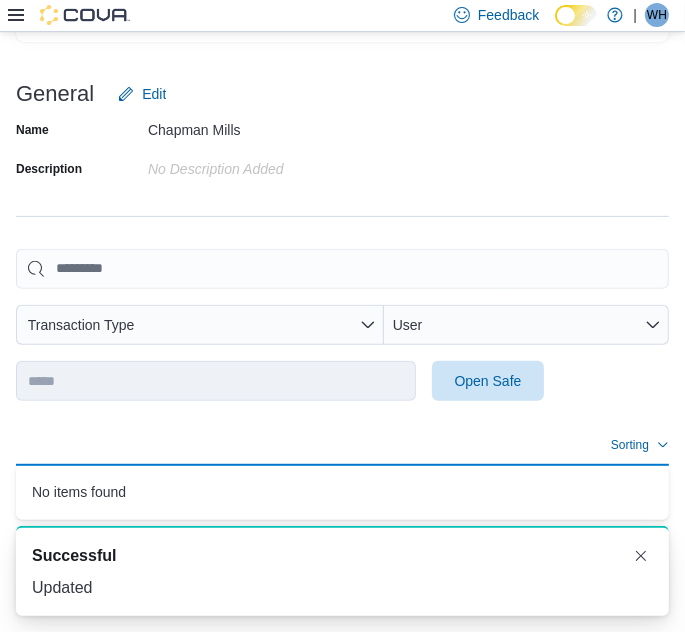 scroll, scrollTop: 251, scrollLeft: 0, axis: vertical 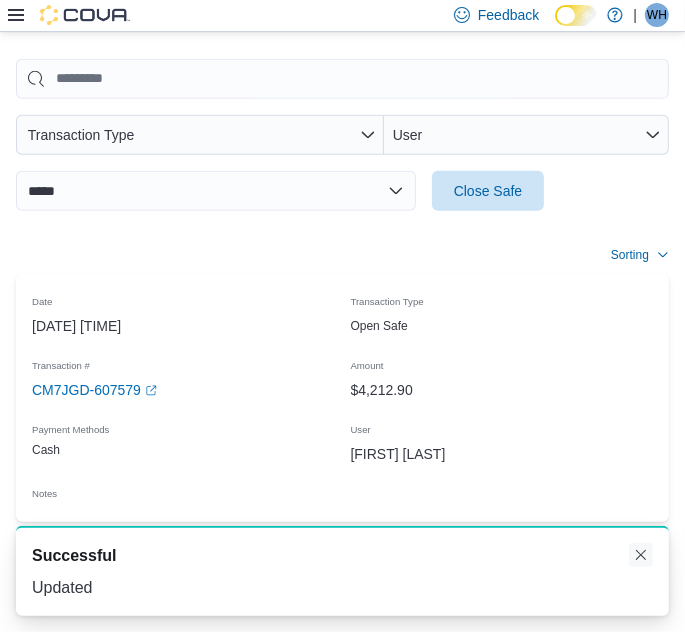 click at bounding box center [641, 555] 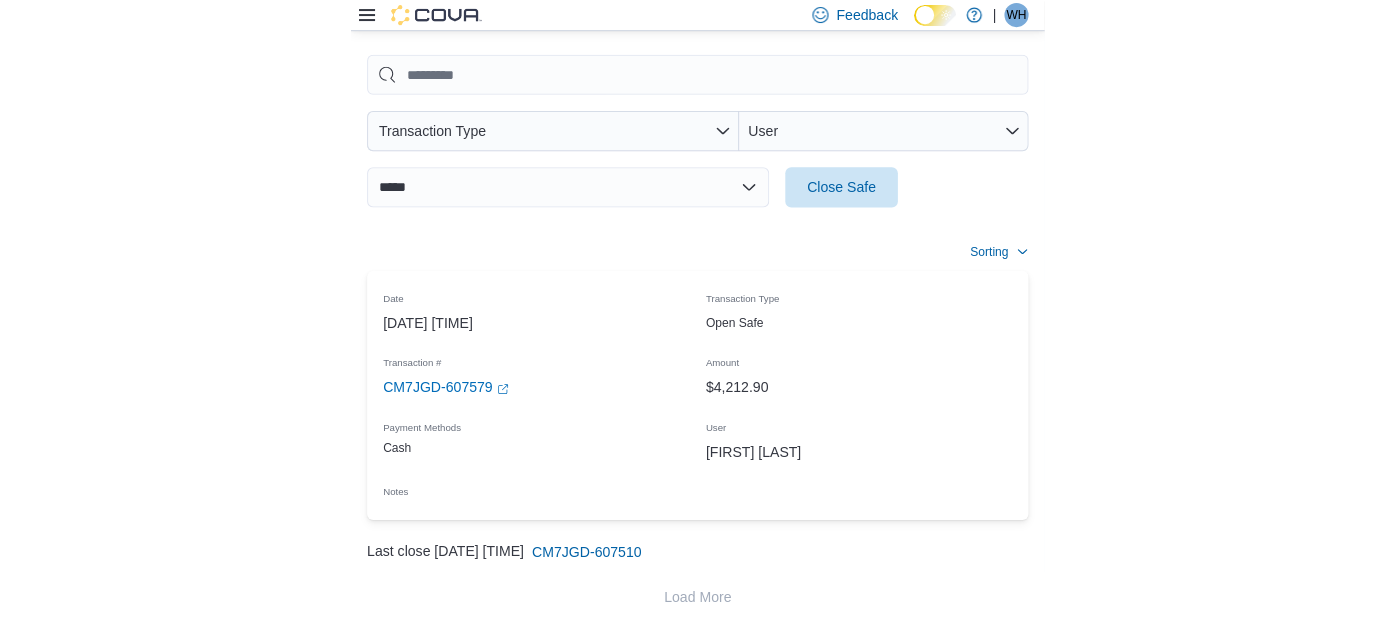 scroll, scrollTop: 0, scrollLeft: 0, axis: both 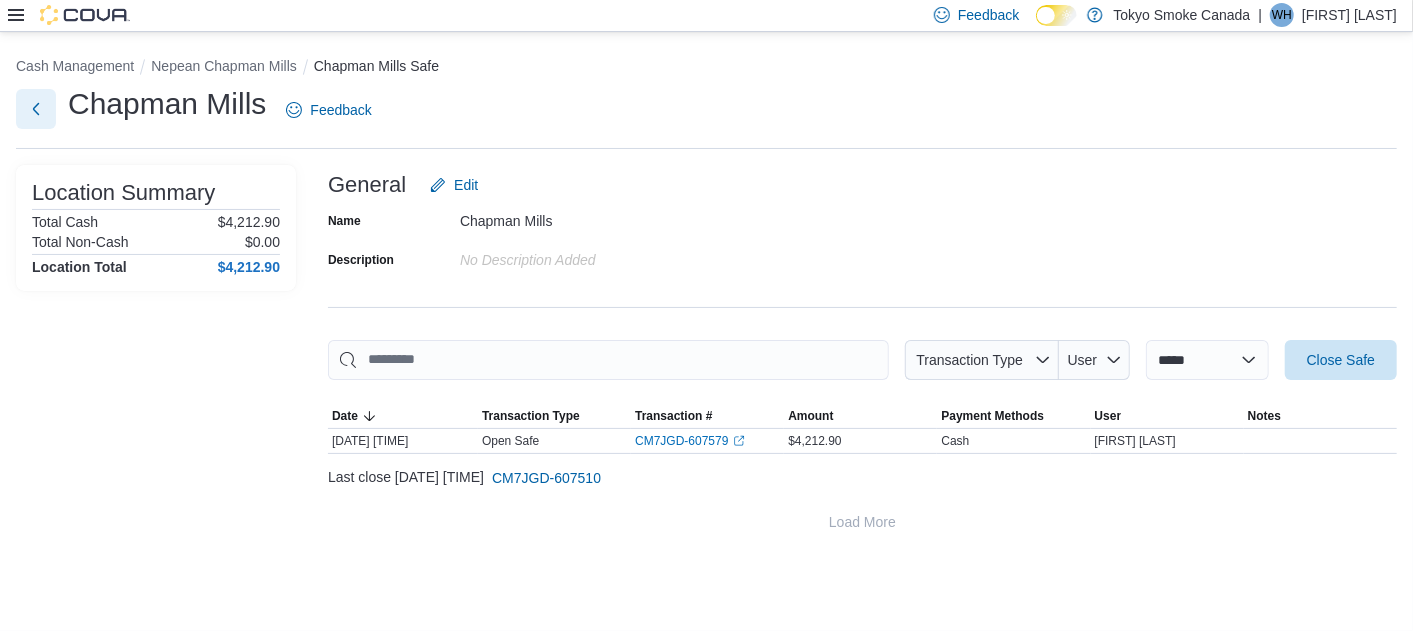 click at bounding box center [36, 109] 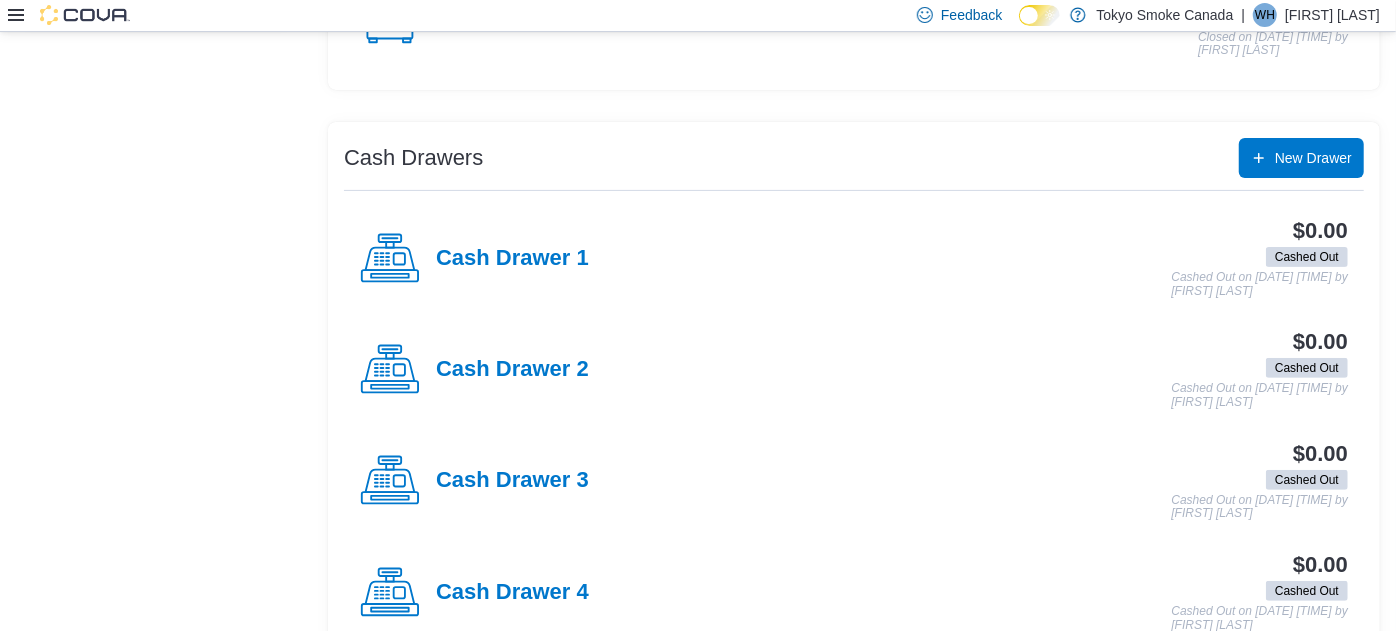 scroll, scrollTop: 291, scrollLeft: 0, axis: vertical 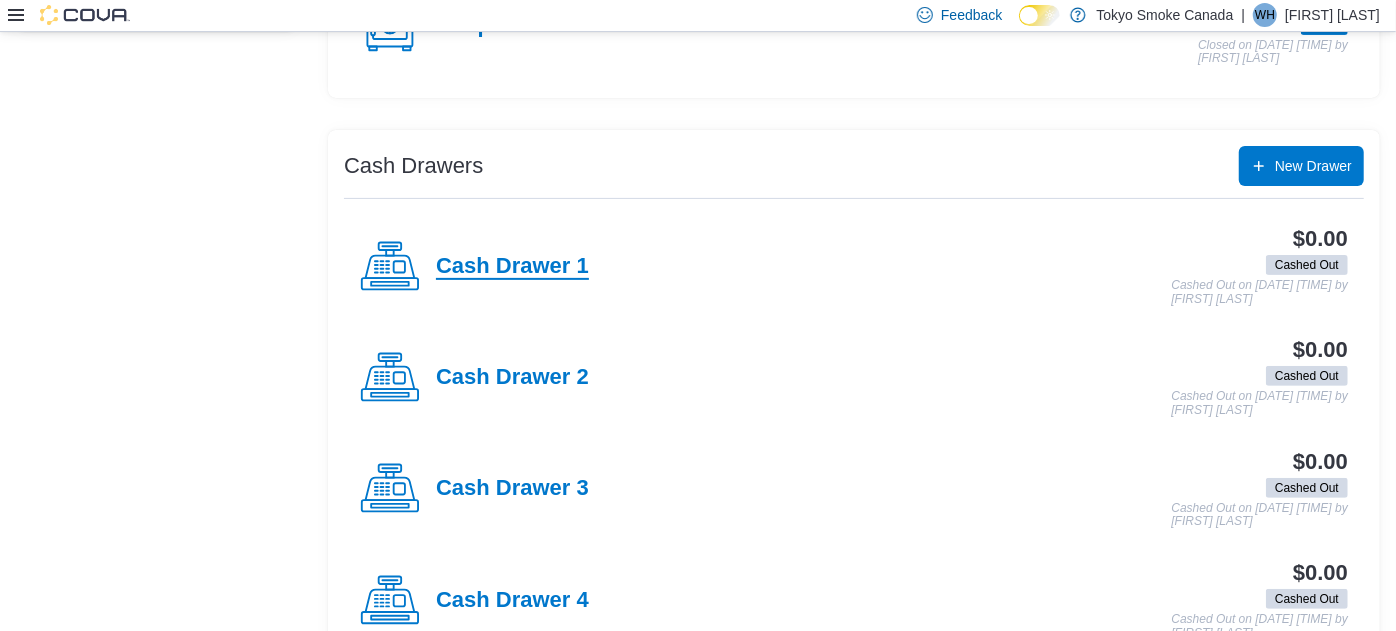click on "Cash Drawer 1" at bounding box center (512, 267) 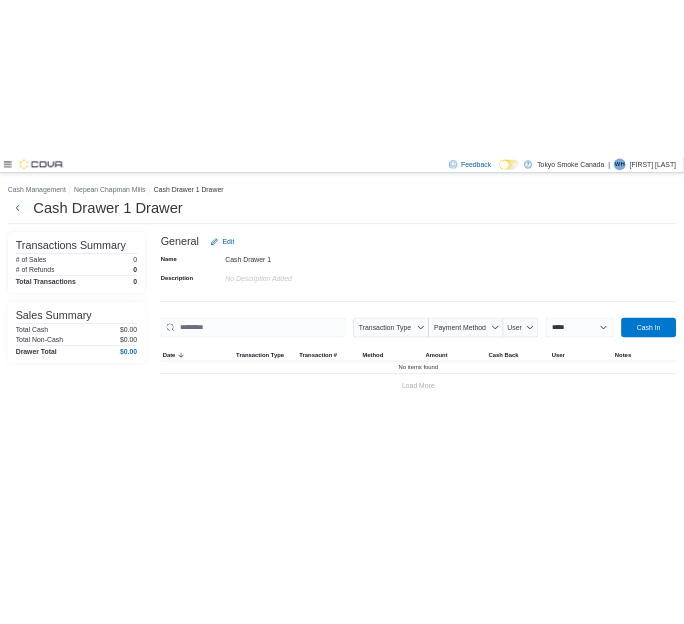 scroll, scrollTop: 0, scrollLeft: 0, axis: both 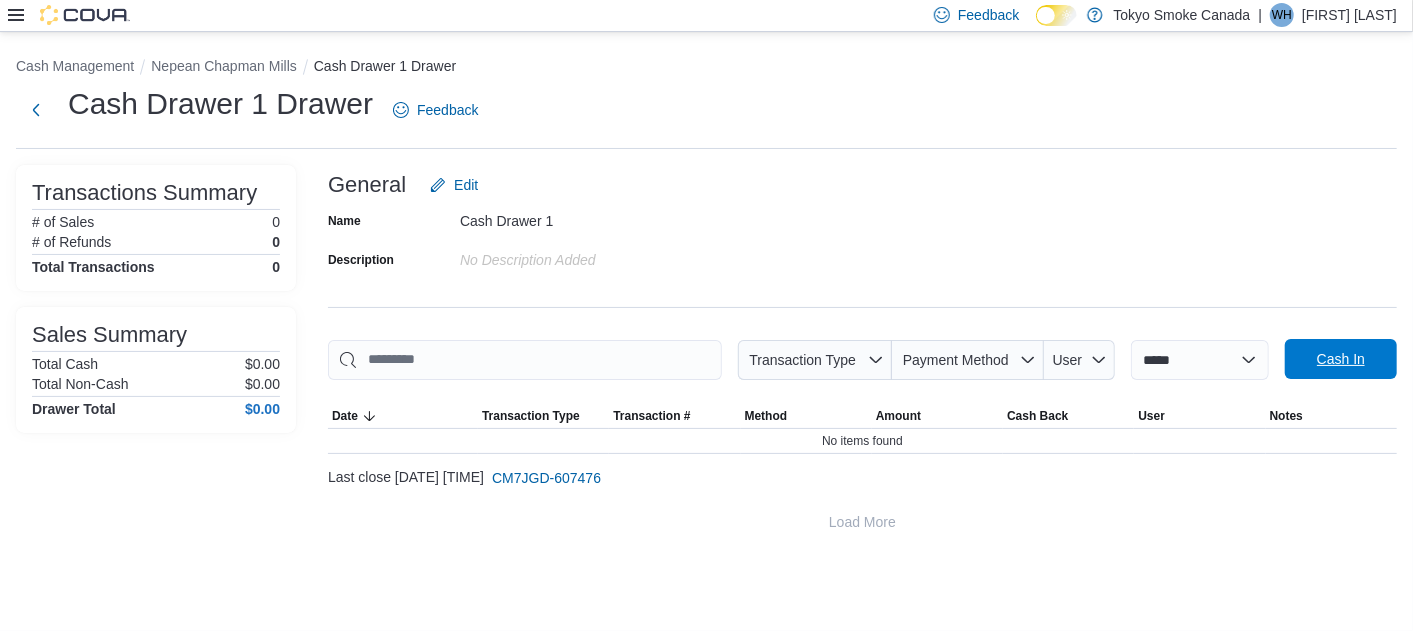 click on "Cash In" at bounding box center (1341, 359) 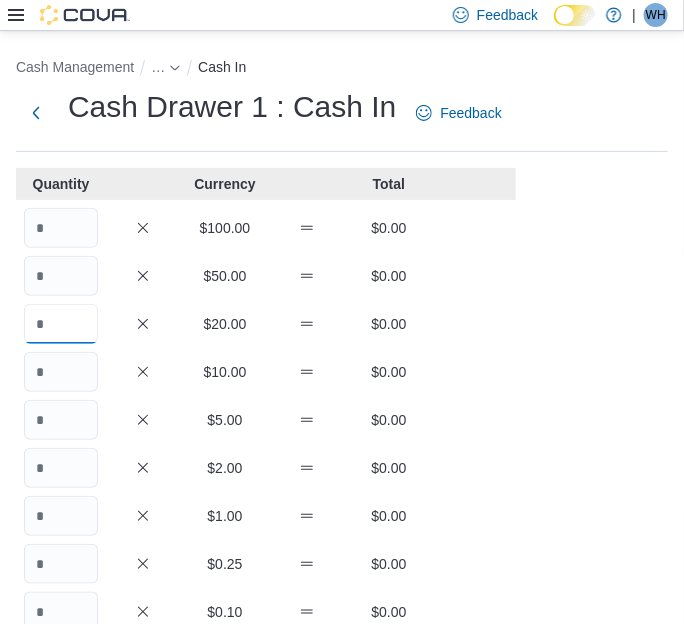 click at bounding box center (61, 324) 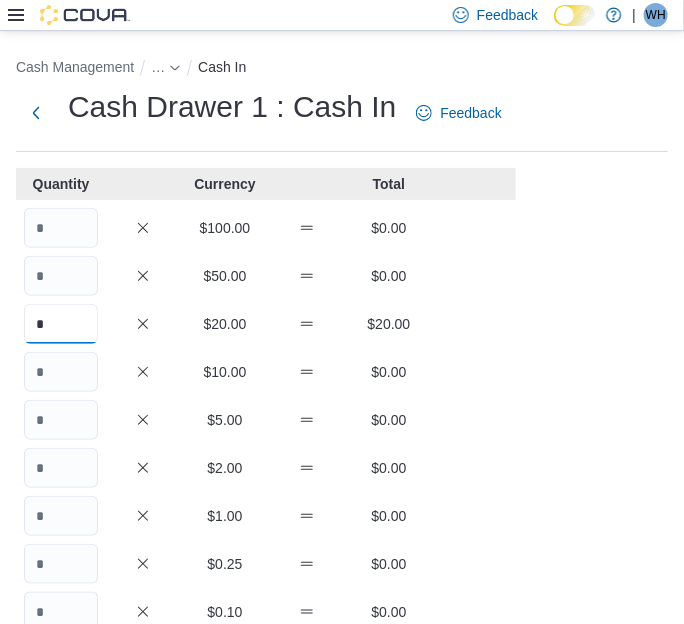 type on "*" 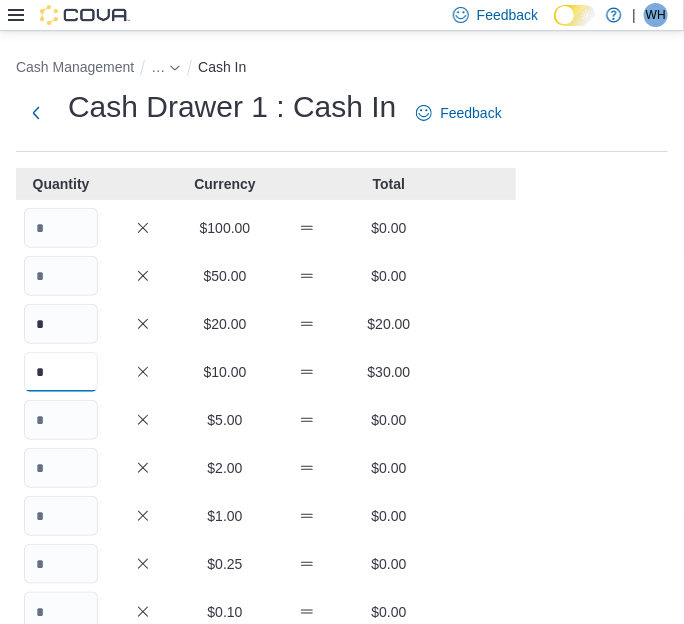 type on "*" 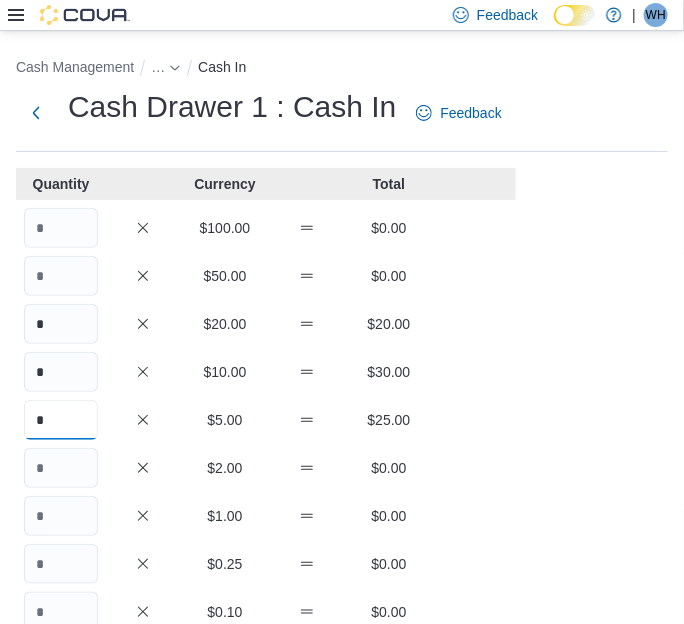 type on "*" 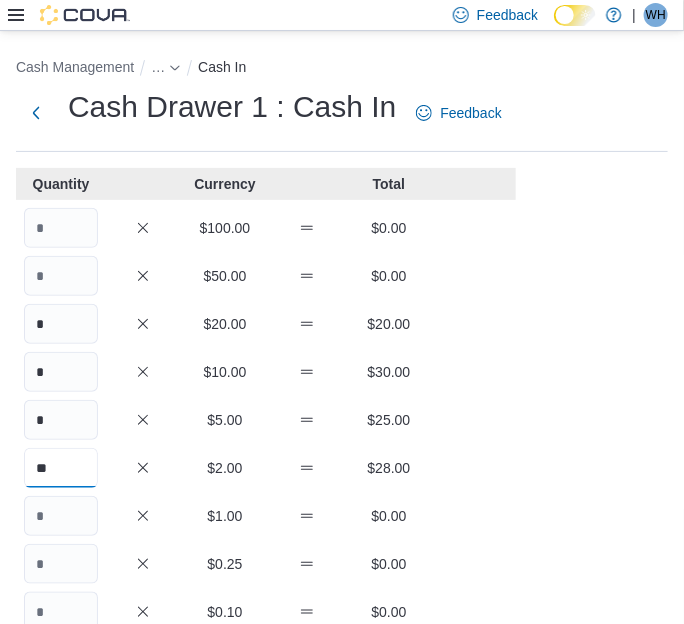 type on "**" 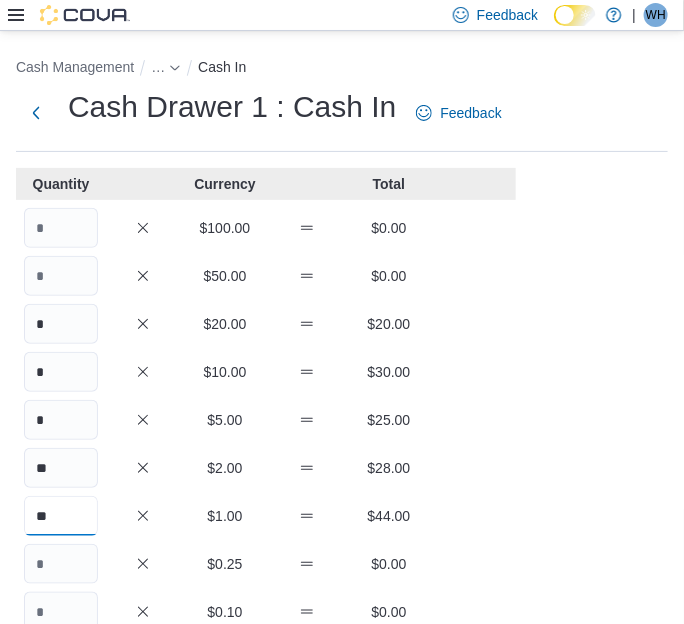 type on "**" 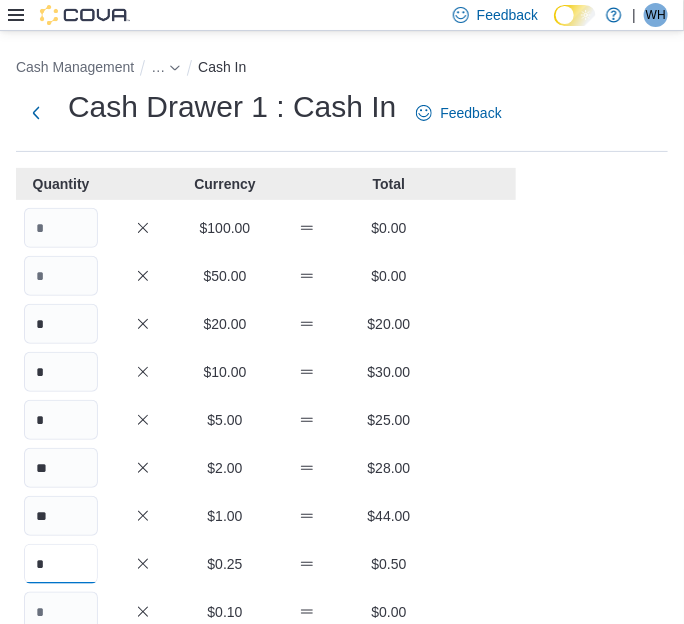 type on "*" 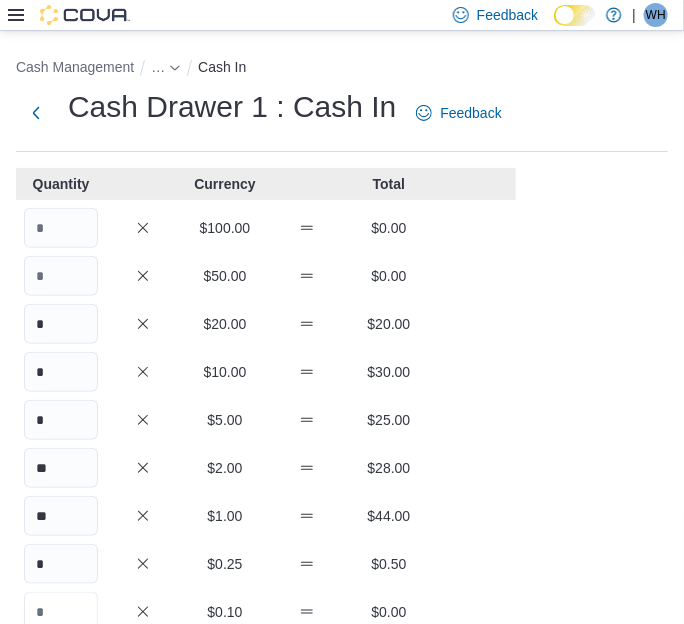 scroll, scrollTop: 8, scrollLeft: 0, axis: vertical 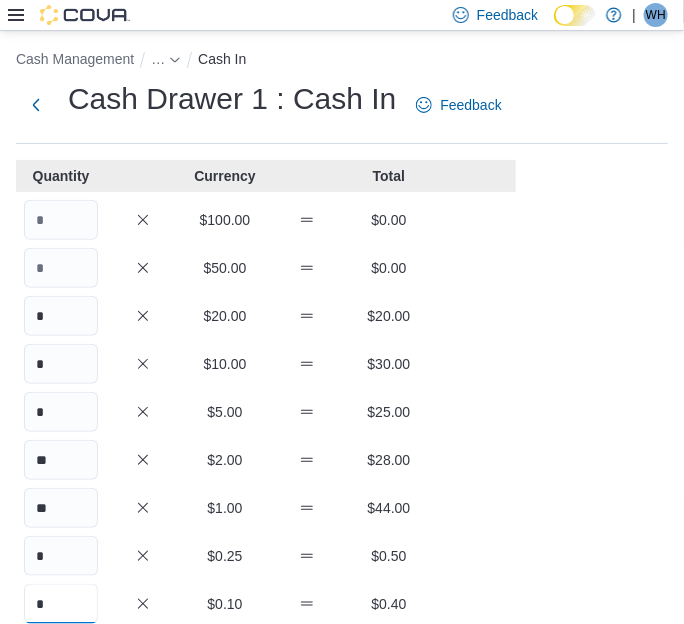 type on "*" 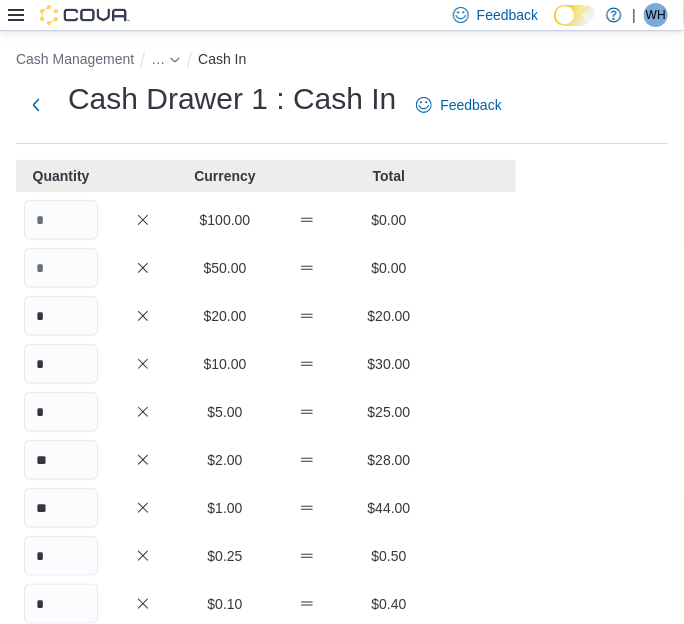 scroll, scrollTop: 348, scrollLeft: 0, axis: vertical 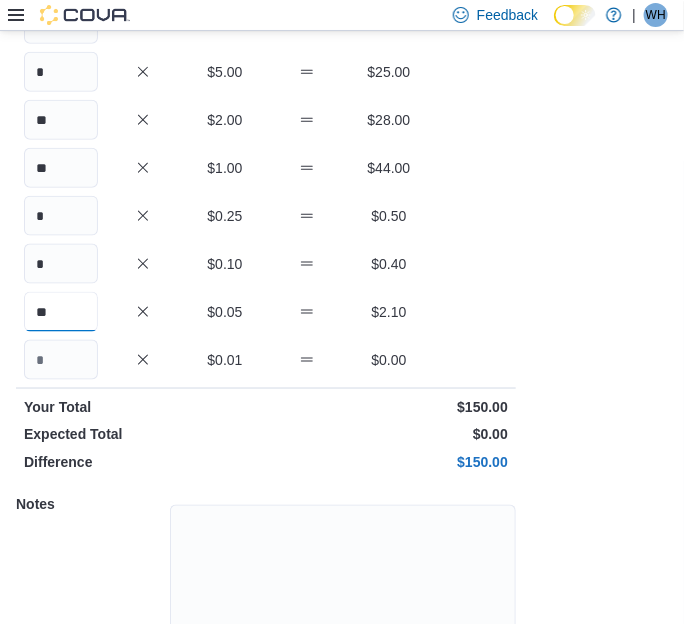 type on "**" 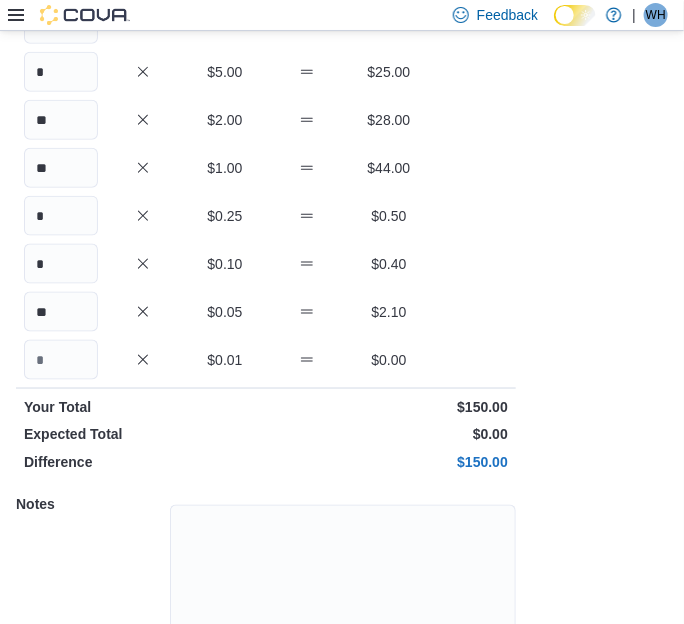 click on "** $0.05 $2.10" at bounding box center (266, 312) 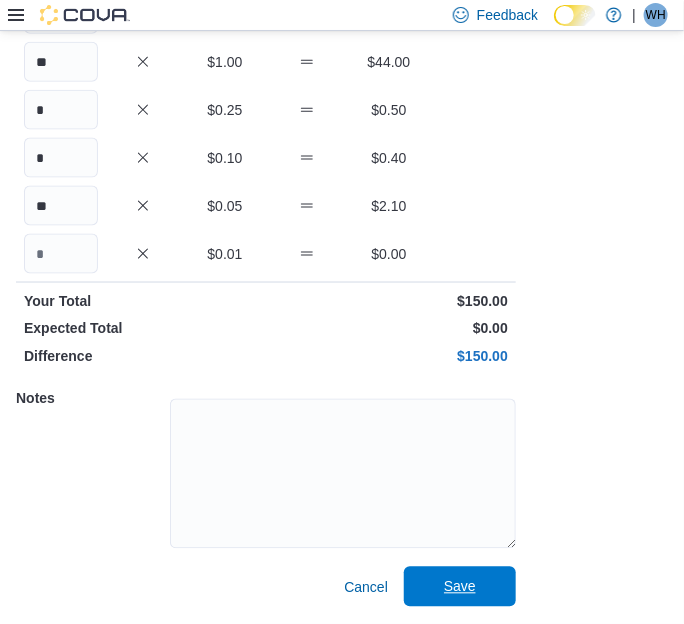 click on "Save" at bounding box center (460, 587) 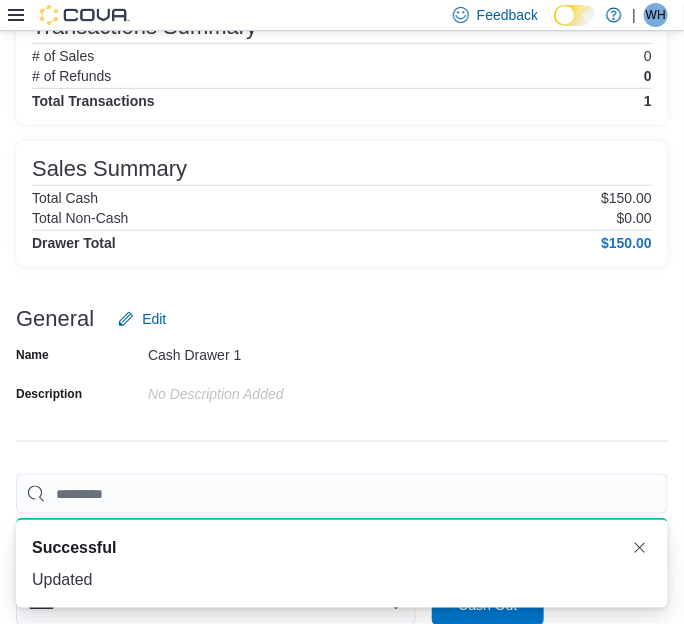 scroll, scrollTop: 0, scrollLeft: 0, axis: both 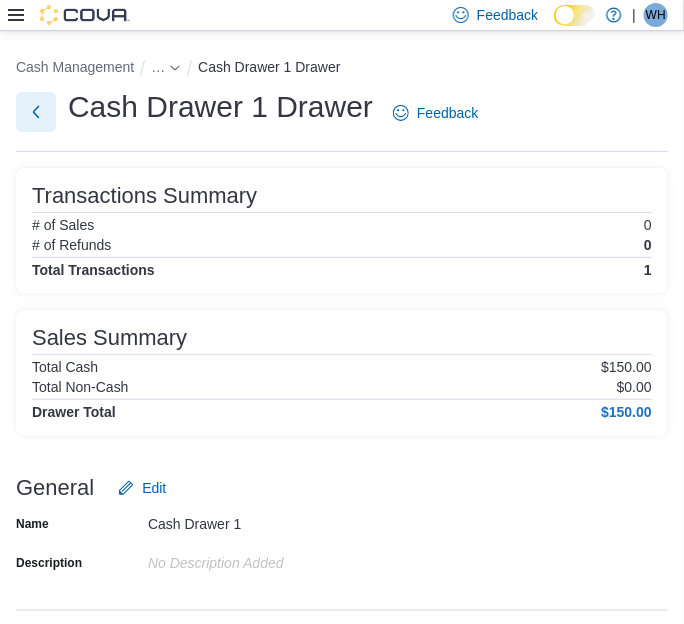 click at bounding box center [36, 112] 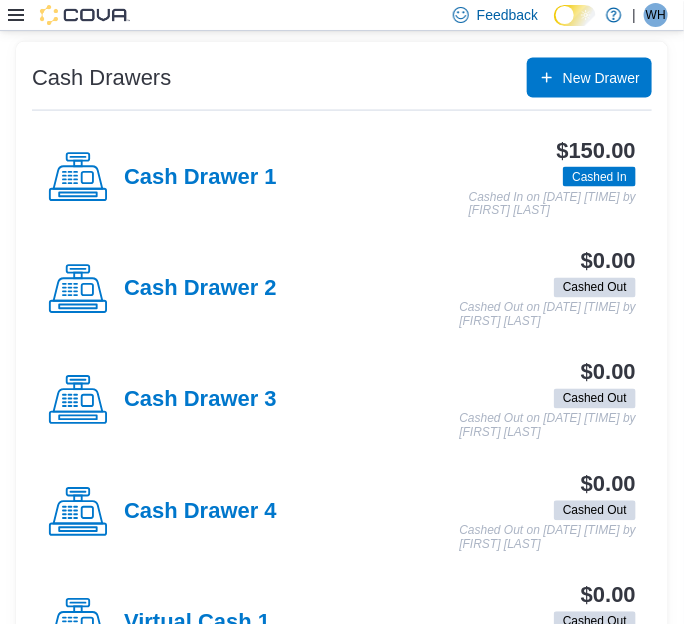 scroll, scrollTop: 621, scrollLeft: 0, axis: vertical 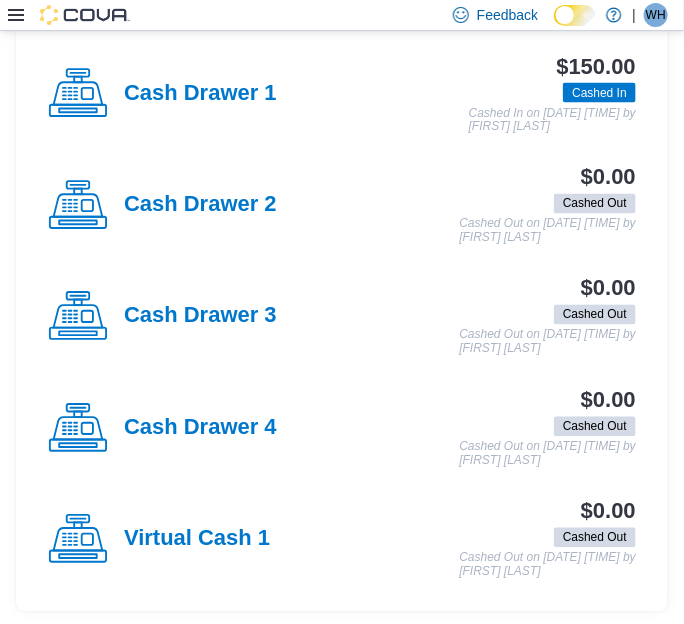 click on "Cash Drawer 4" at bounding box center (162, 429) 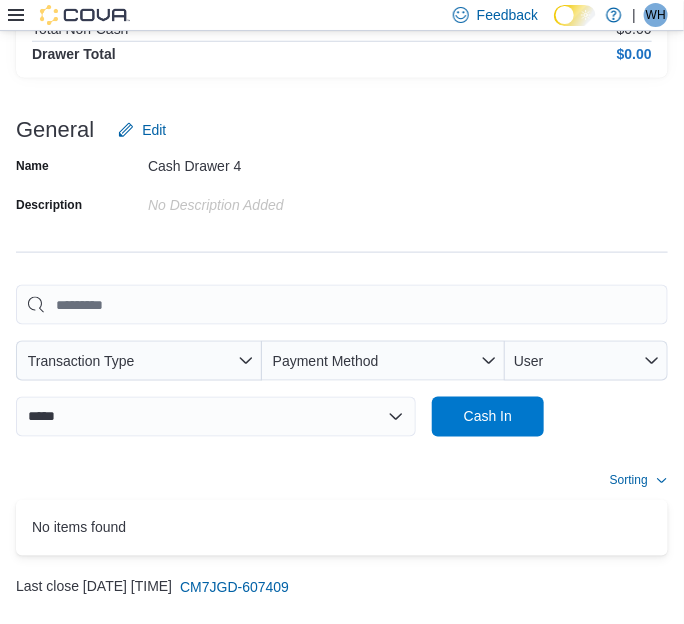 scroll, scrollTop: 402, scrollLeft: 0, axis: vertical 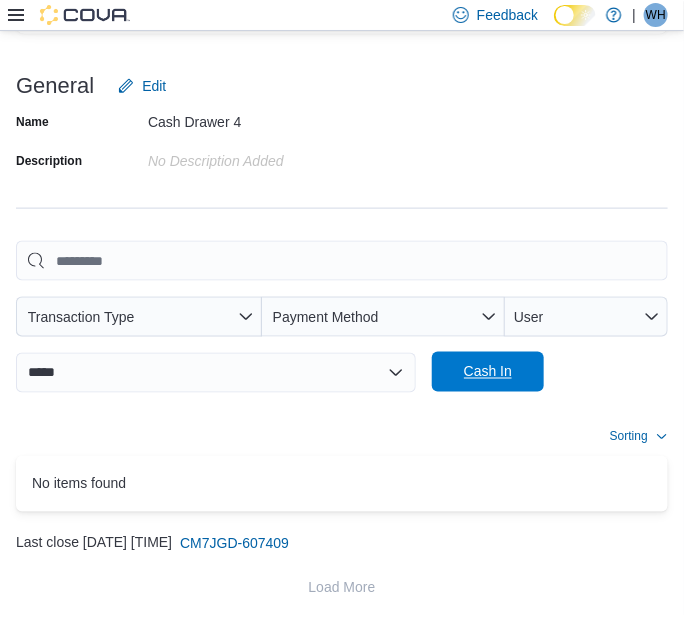 click on "Cash In" at bounding box center [488, 372] 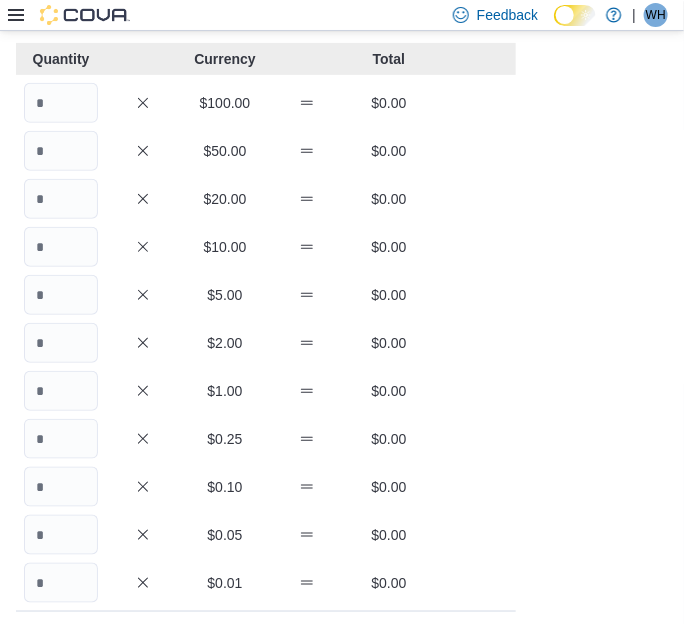 scroll, scrollTop: 114, scrollLeft: 0, axis: vertical 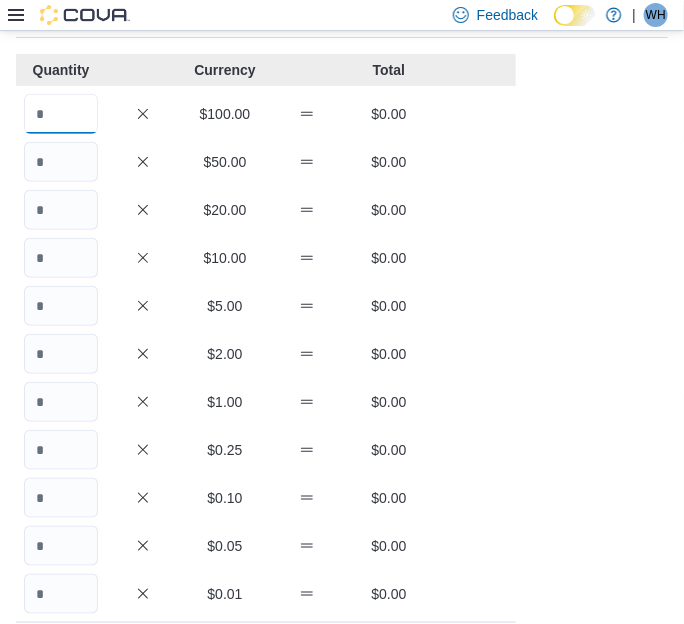 click at bounding box center [61, 114] 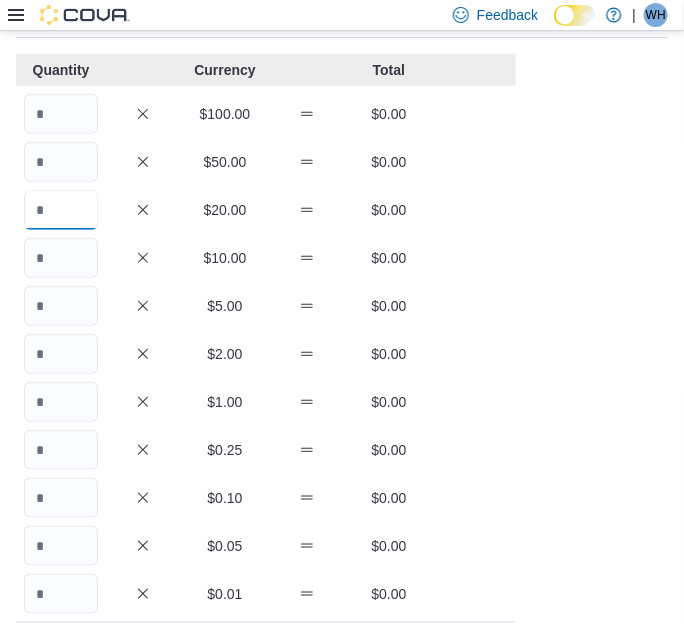 click at bounding box center (61, 210) 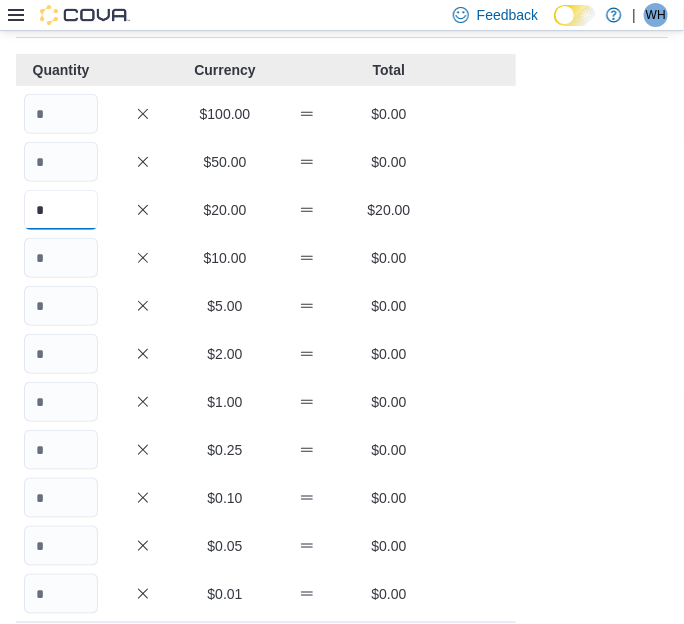 type on "*" 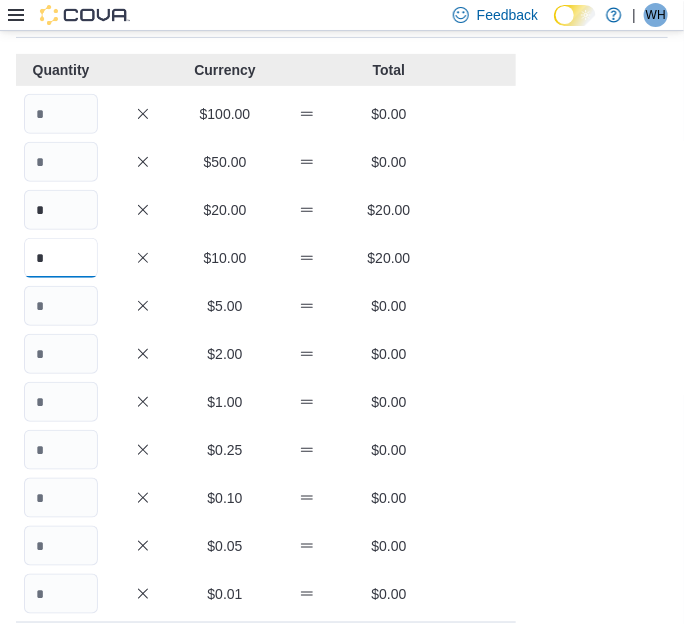 type on "*" 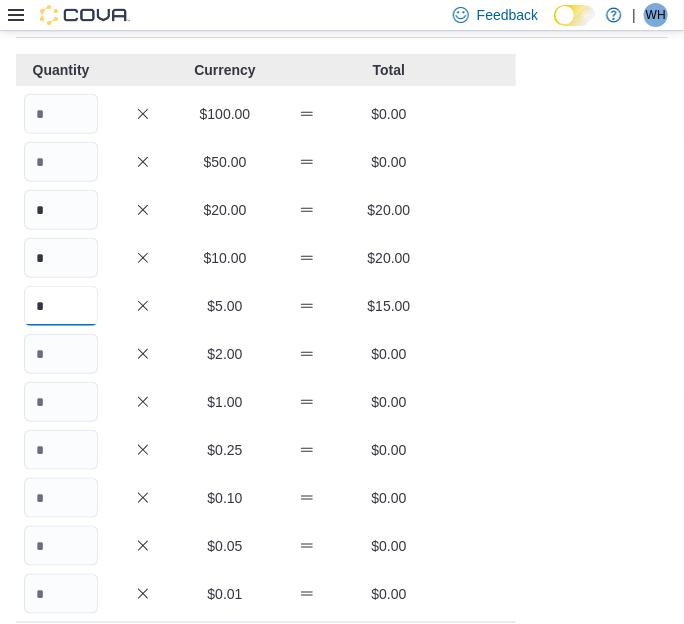 type on "*" 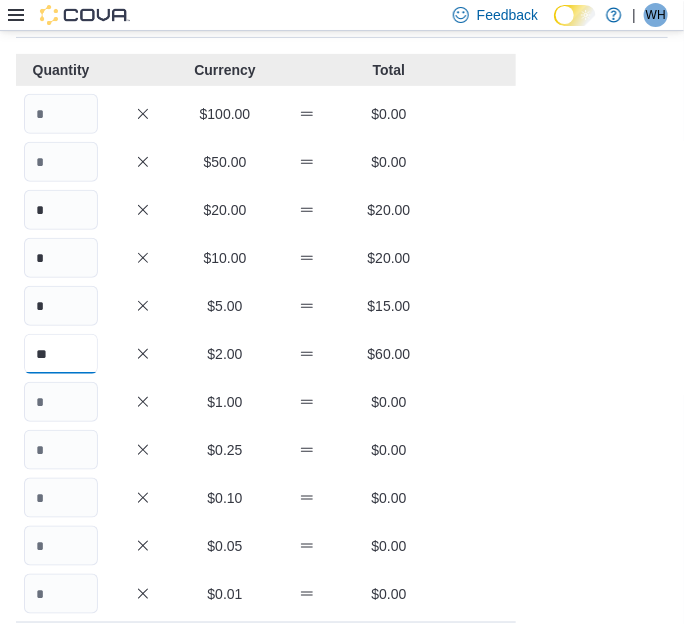 type on "**" 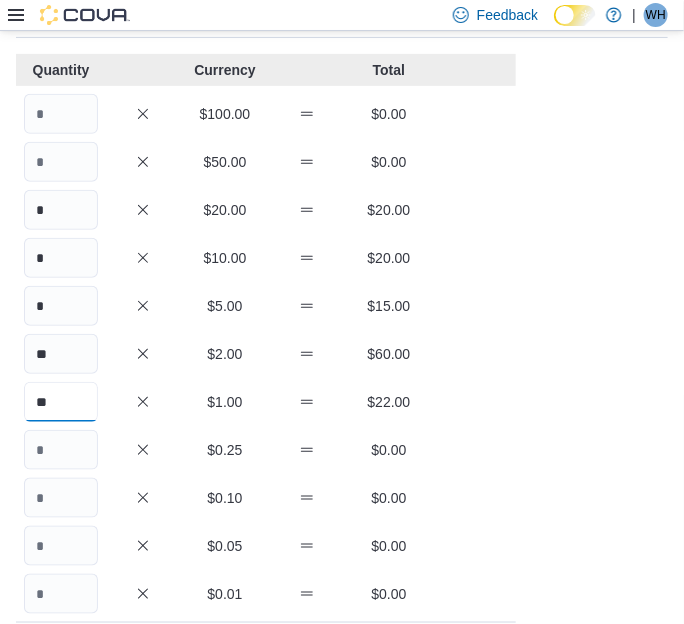 type on "**" 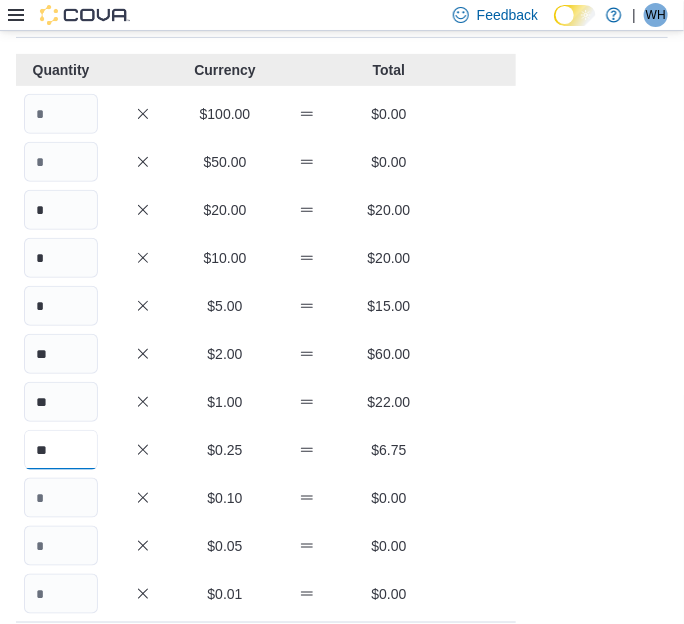 type on "**" 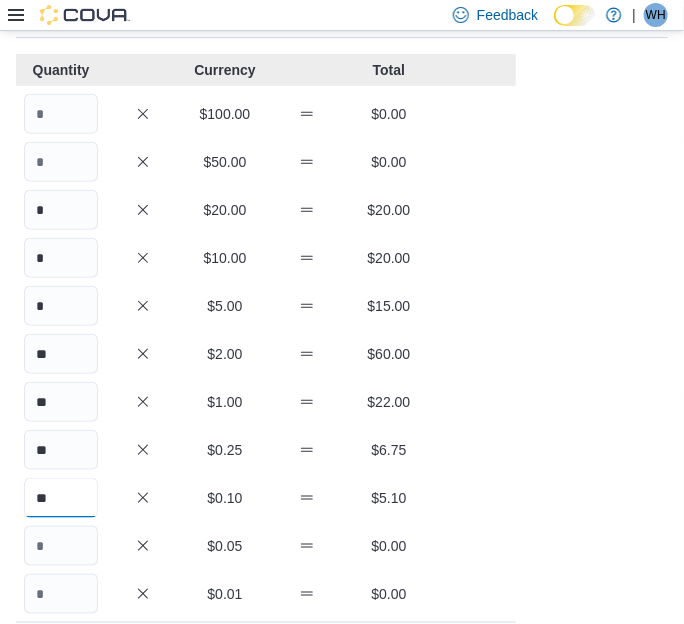 type on "**" 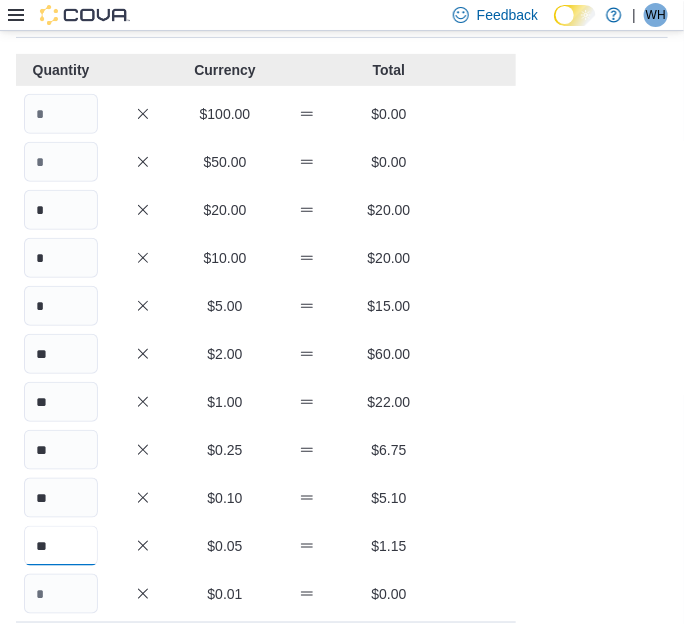 type on "**" 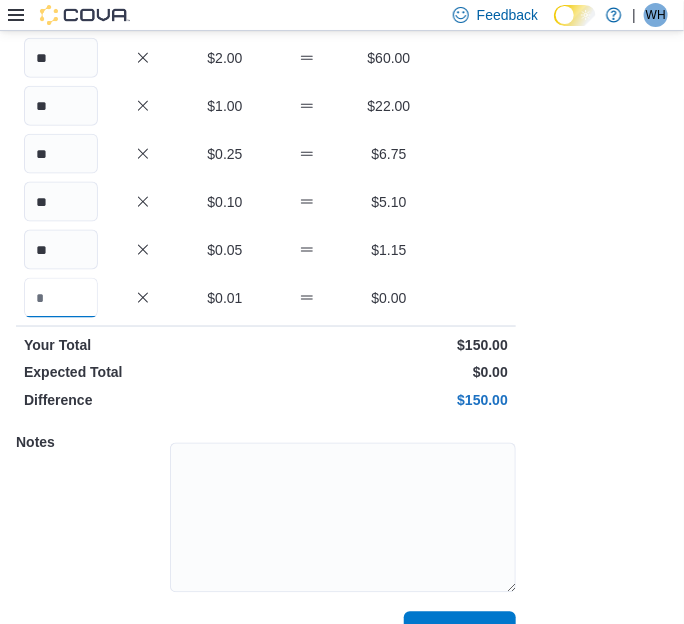 scroll, scrollTop: 454, scrollLeft: 0, axis: vertical 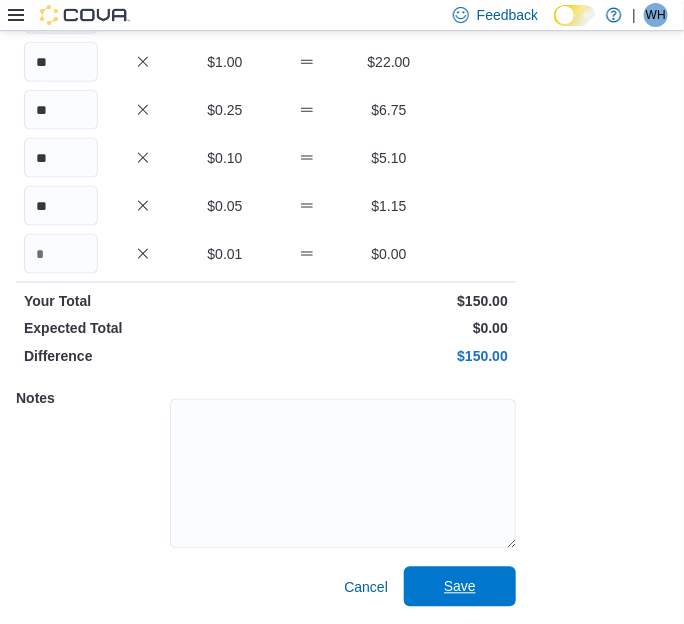 click on "Save" at bounding box center [460, 587] 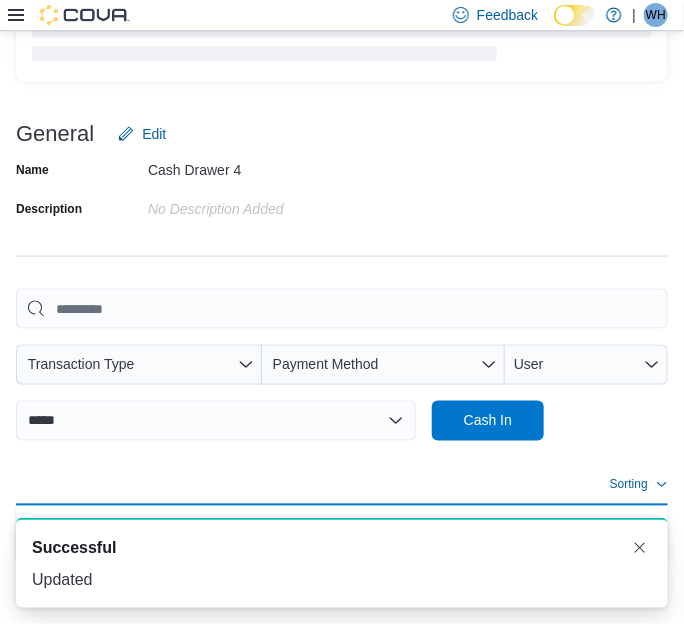 scroll, scrollTop: 451, scrollLeft: 0, axis: vertical 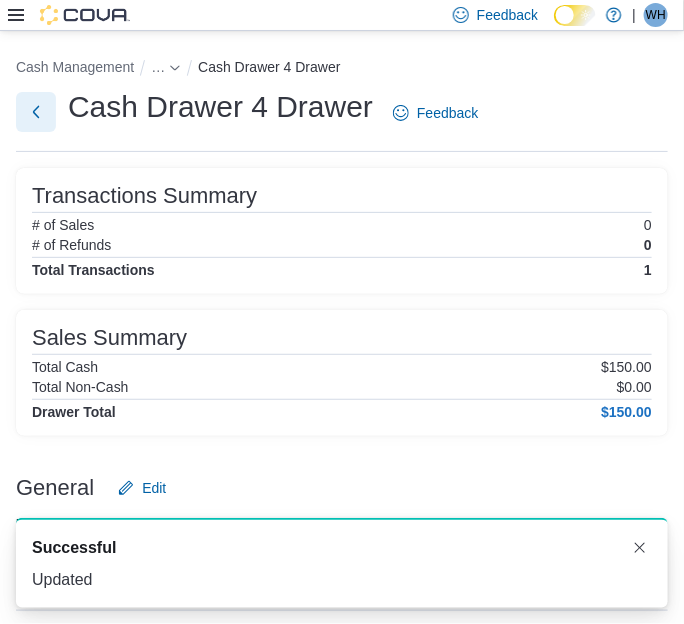 click at bounding box center [36, 112] 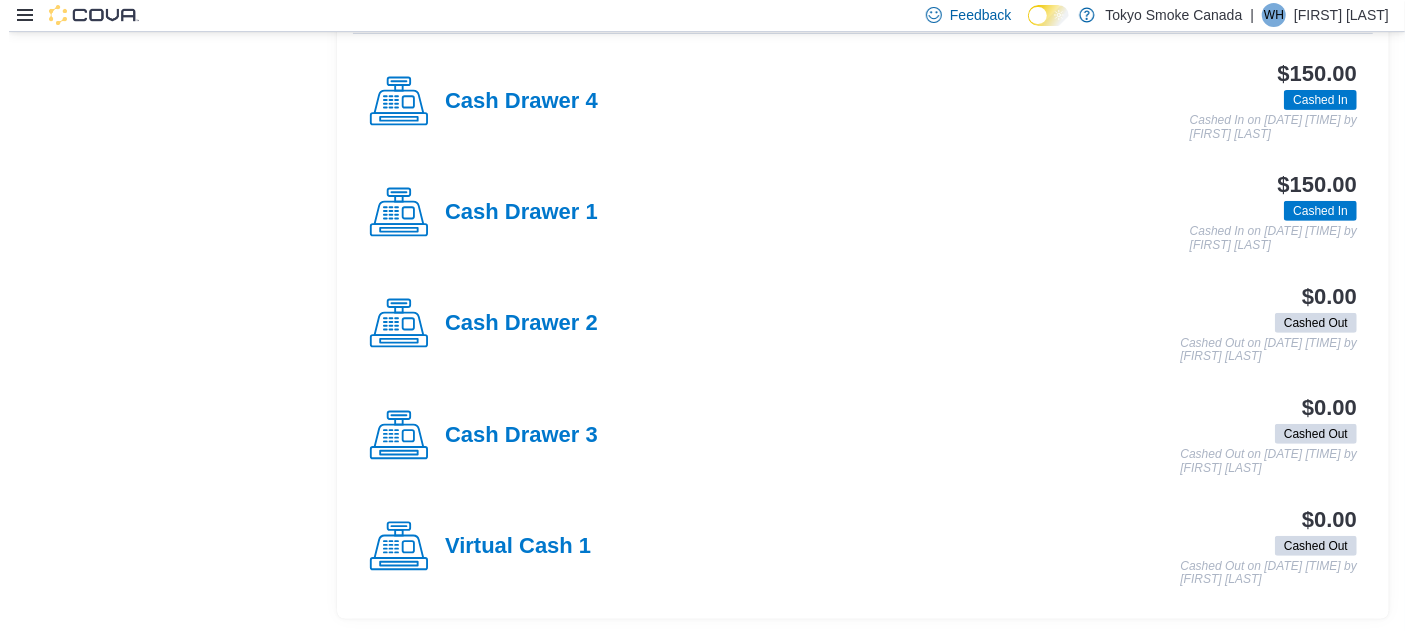 scroll, scrollTop: 0, scrollLeft: 0, axis: both 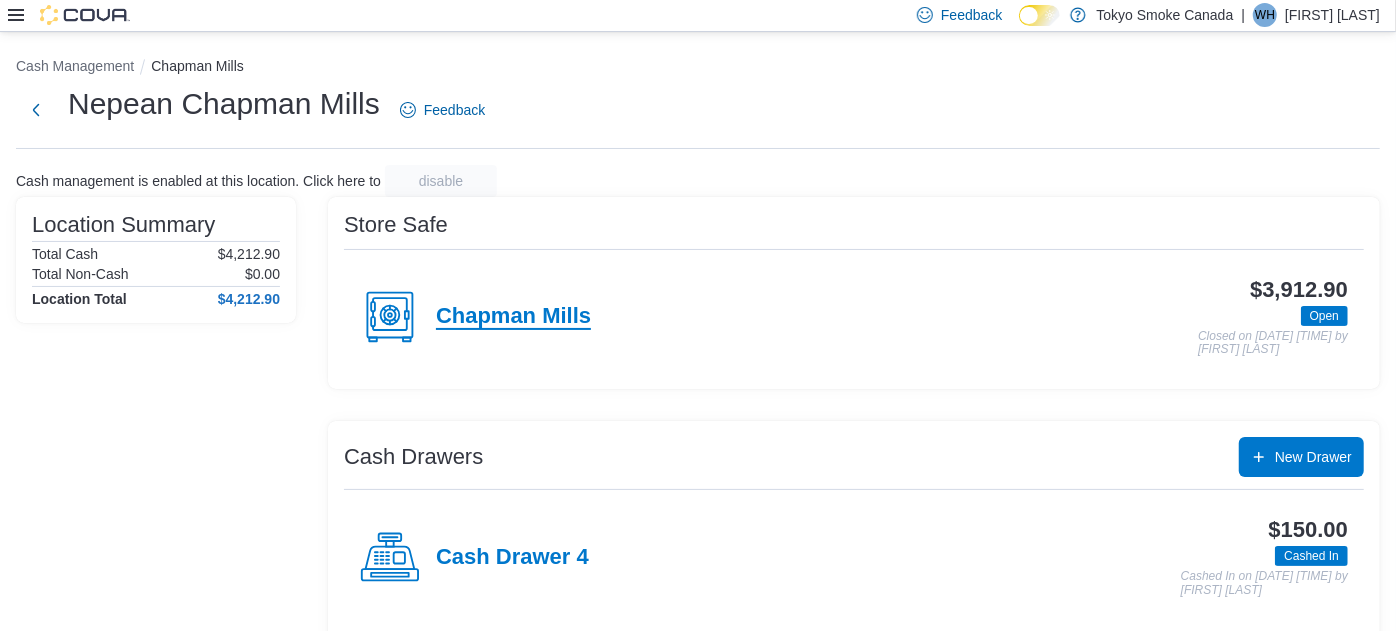 click on "Chapman Mills" at bounding box center [513, 317] 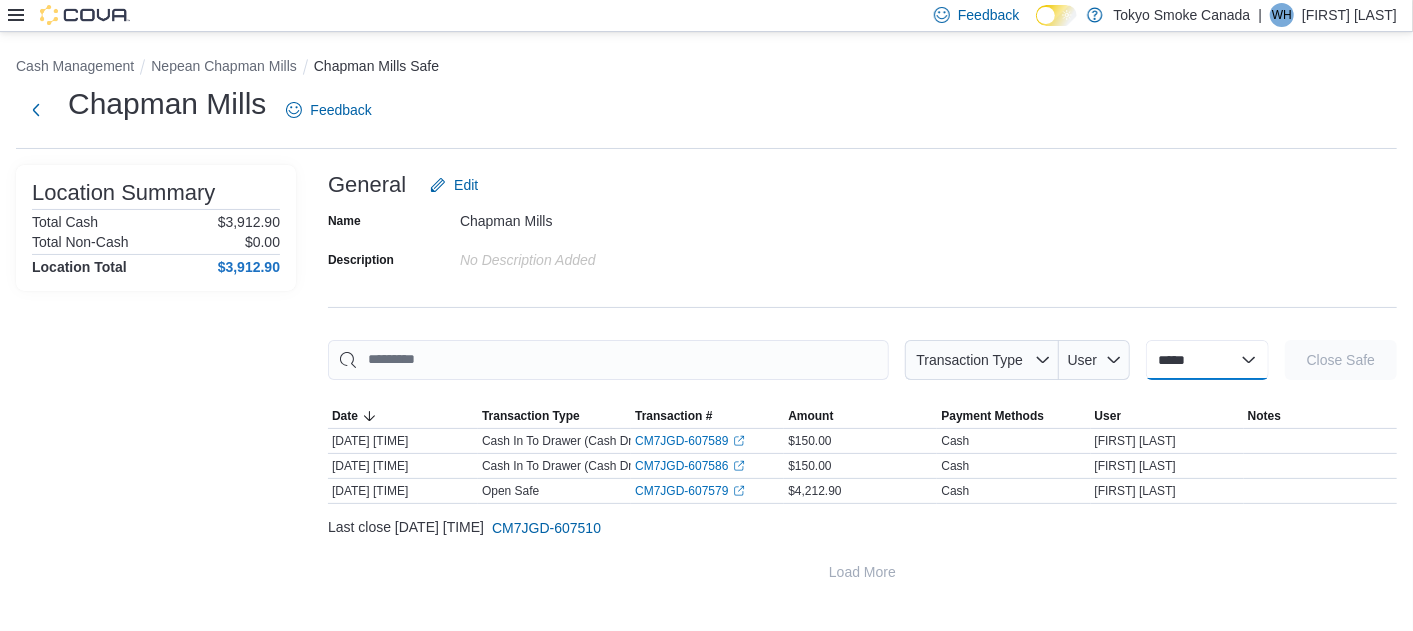 click on "**********" at bounding box center (1207, 360) 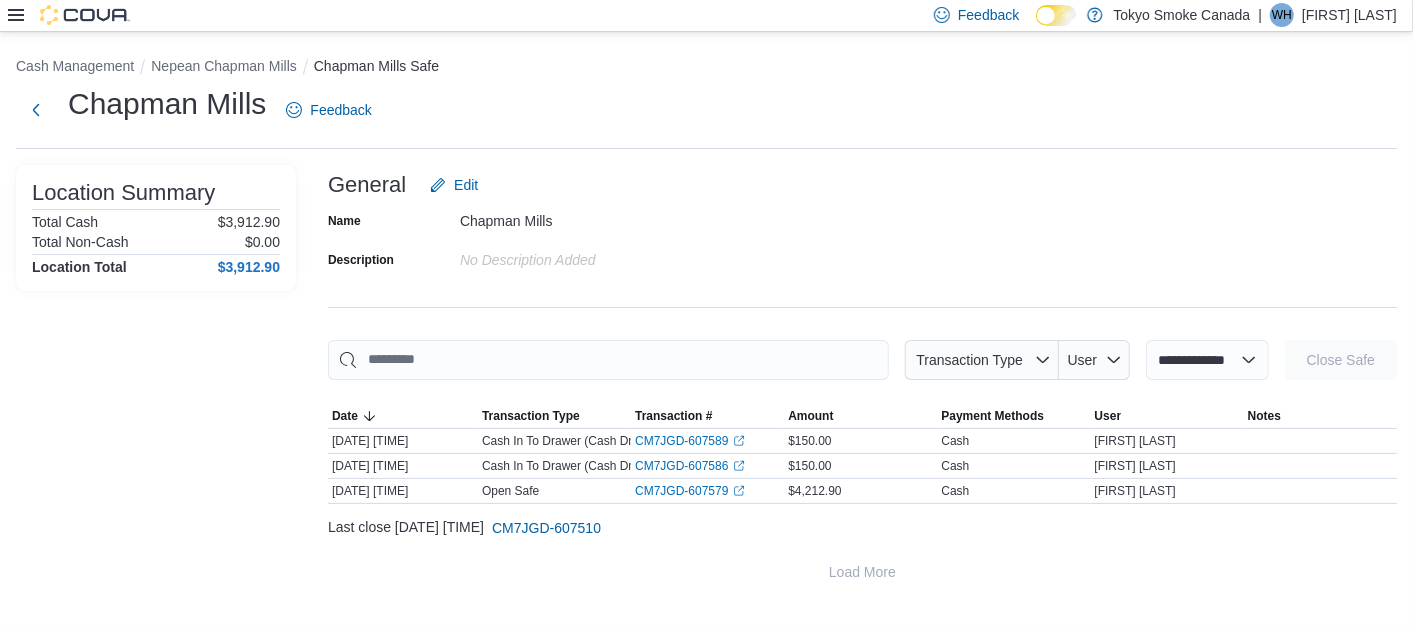 click on "**********" at bounding box center [1207, 360] 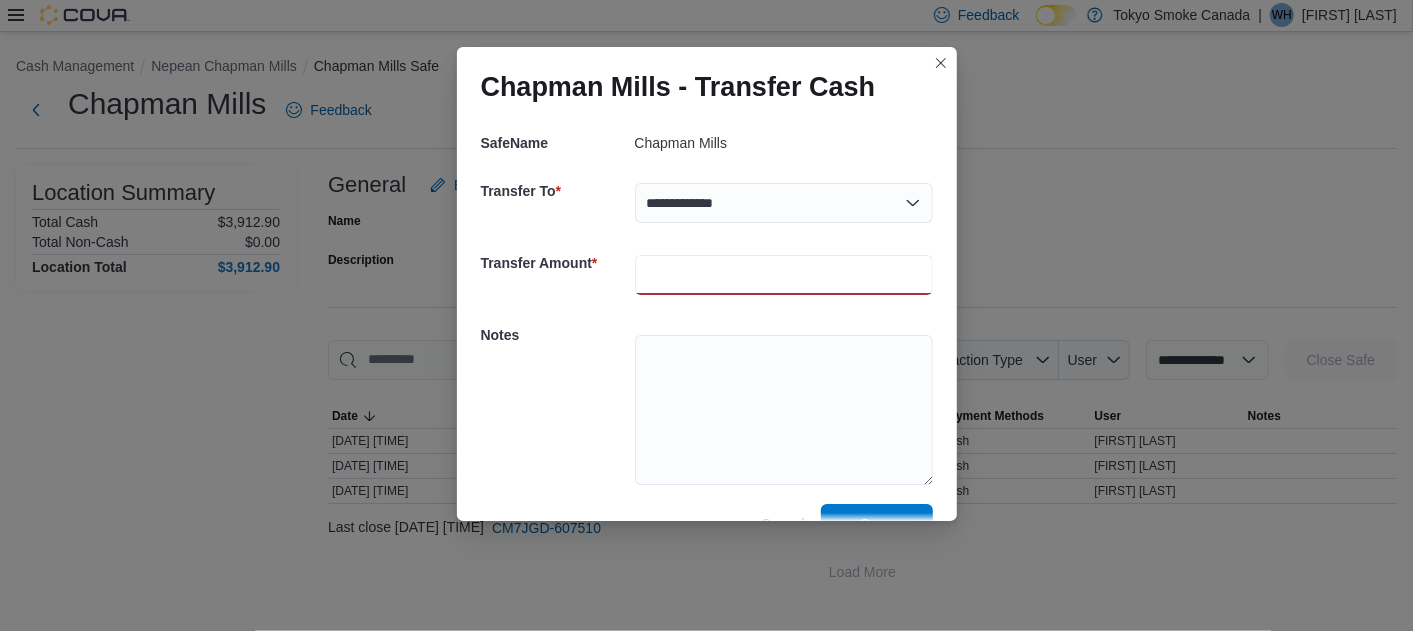 click at bounding box center (784, 275) 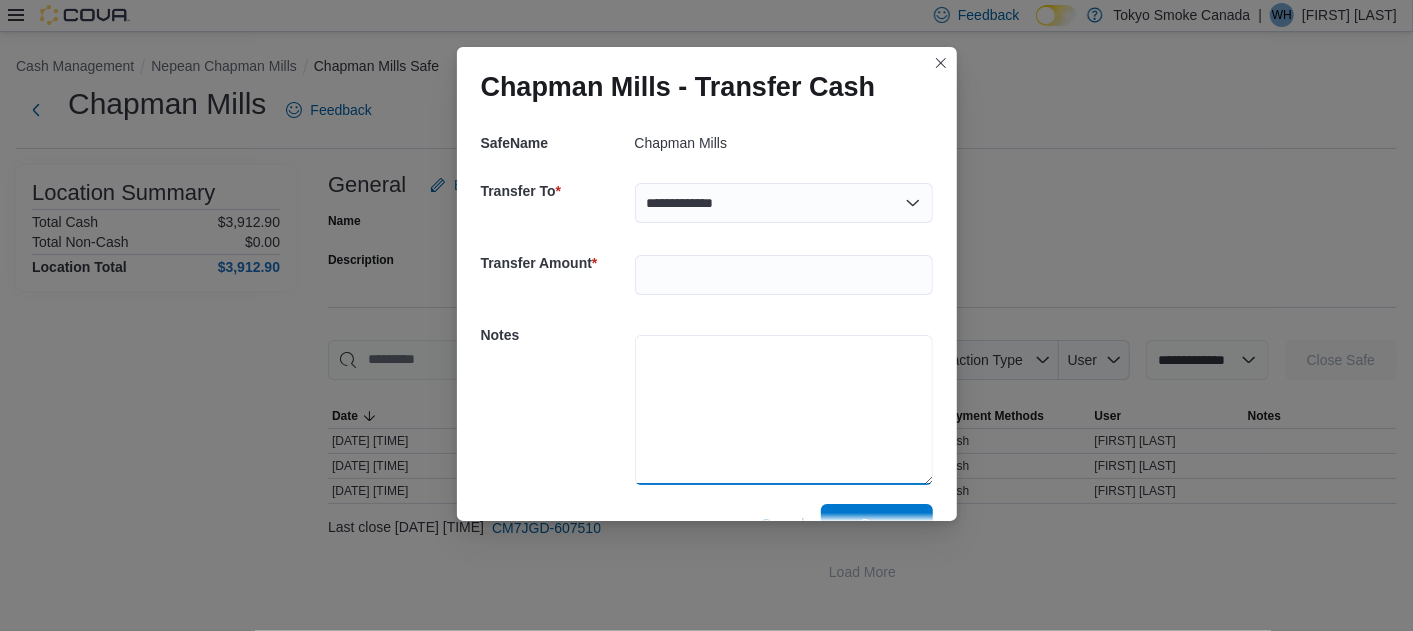 click at bounding box center [784, 410] 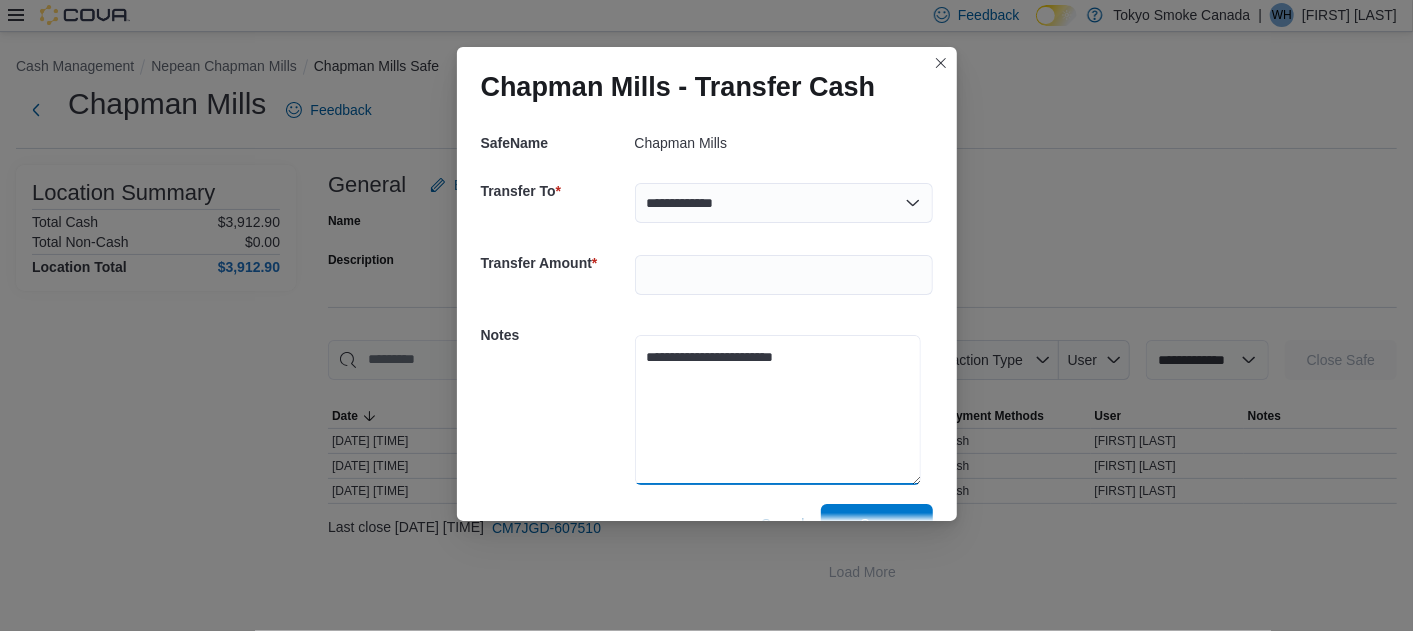 click on "**********" at bounding box center (778, 410) 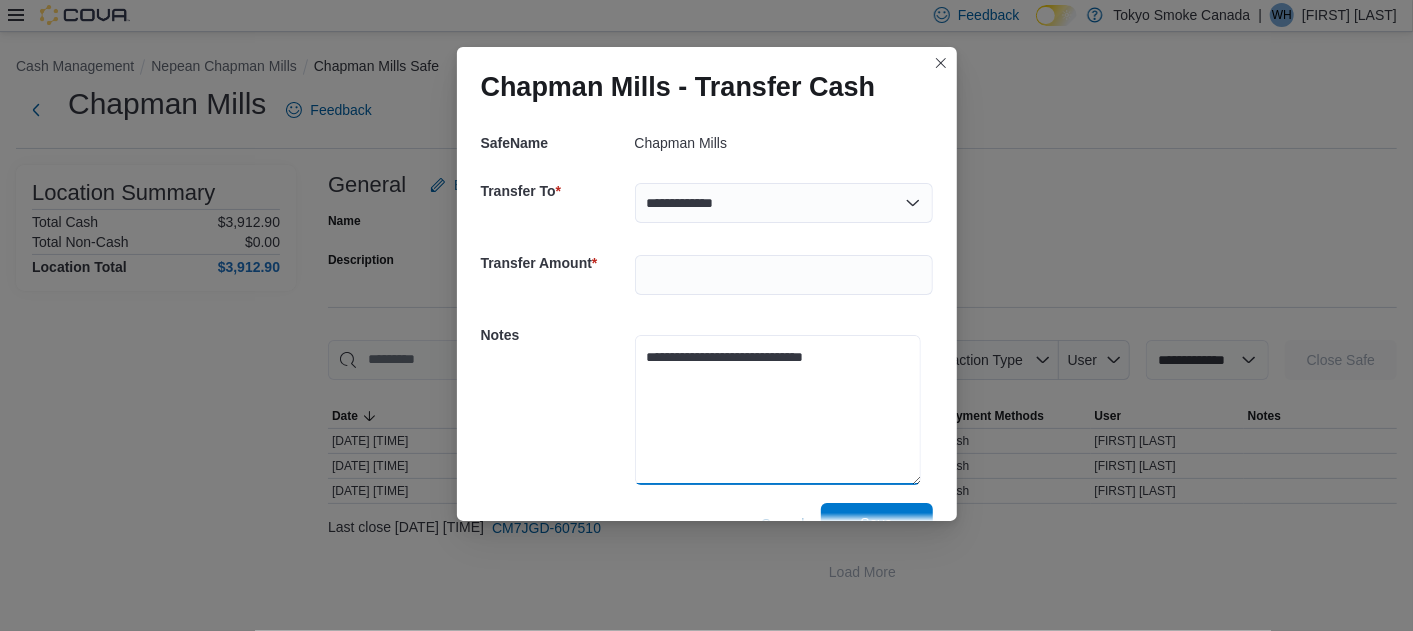 type on "**********" 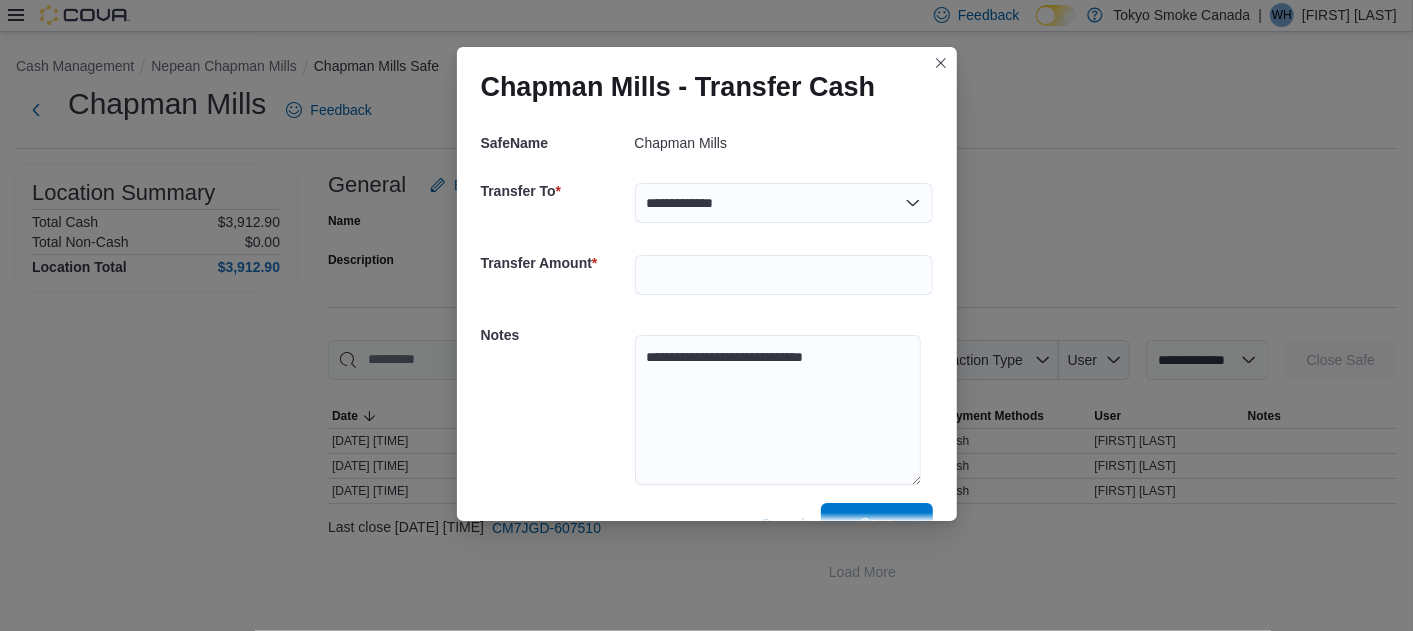 click on "**********" at bounding box center (707, 331) 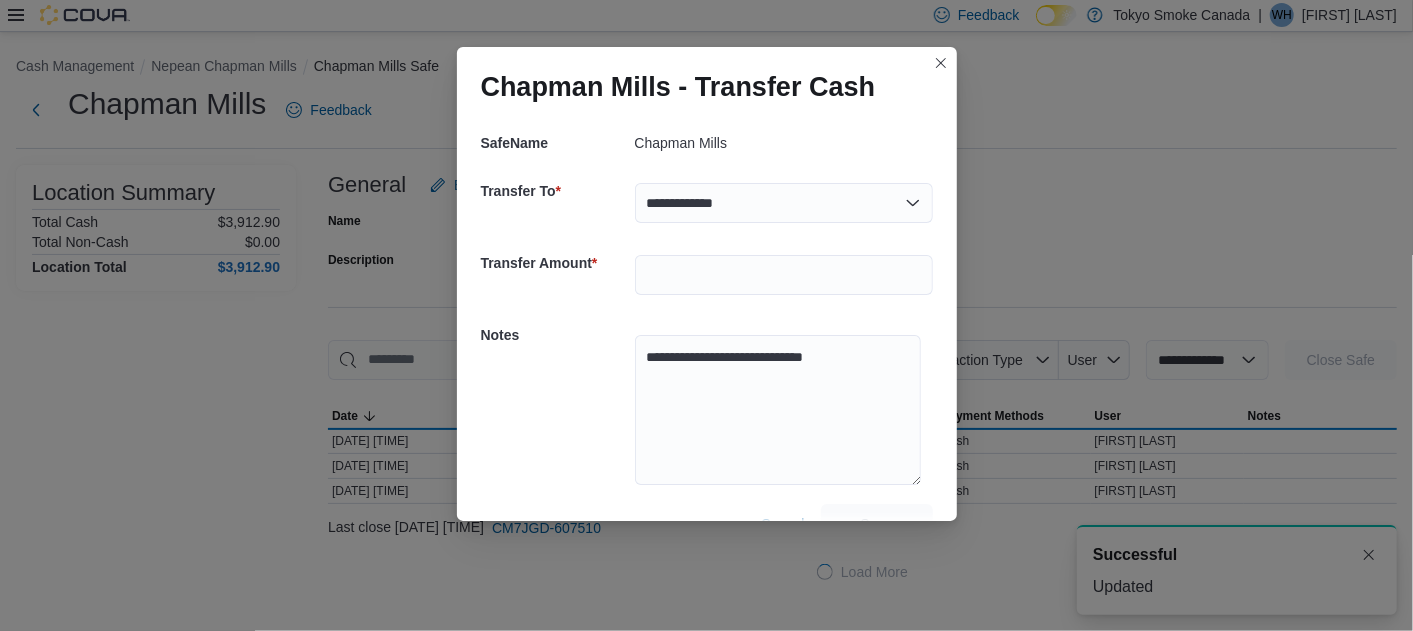 scroll, scrollTop: 0, scrollLeft: 0, axis: both 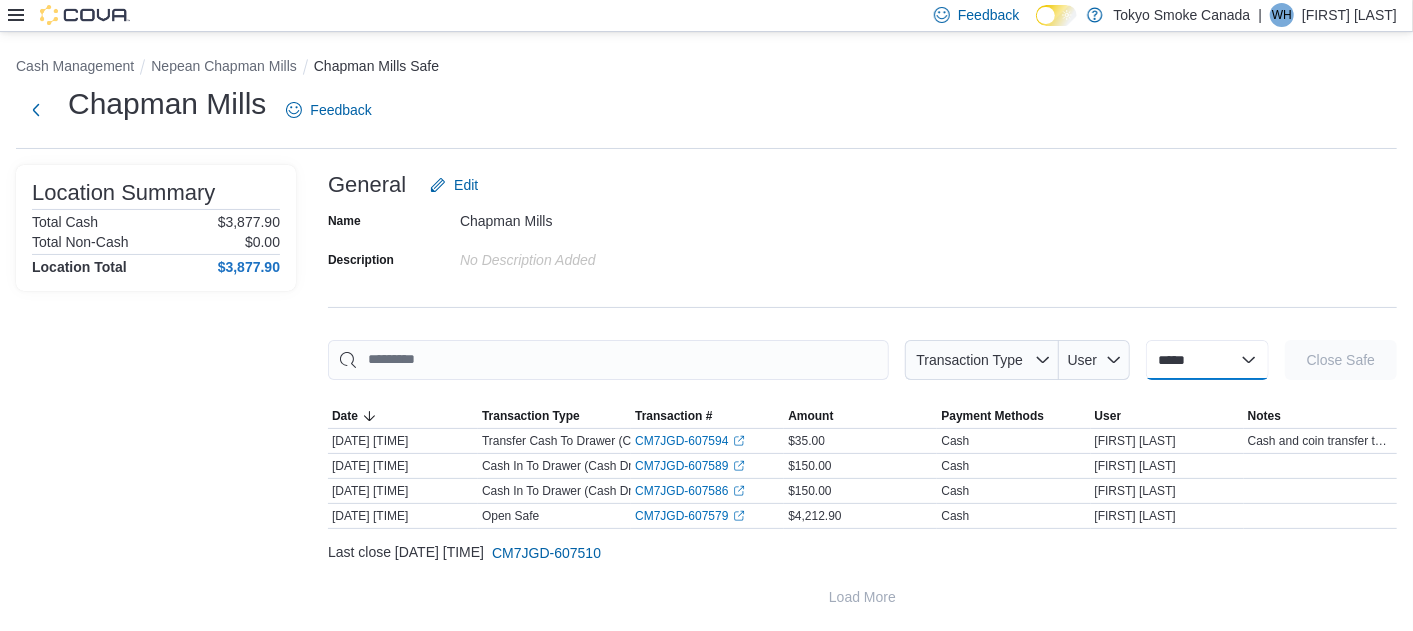 click on "**********" at bounding box center [1207, 360] 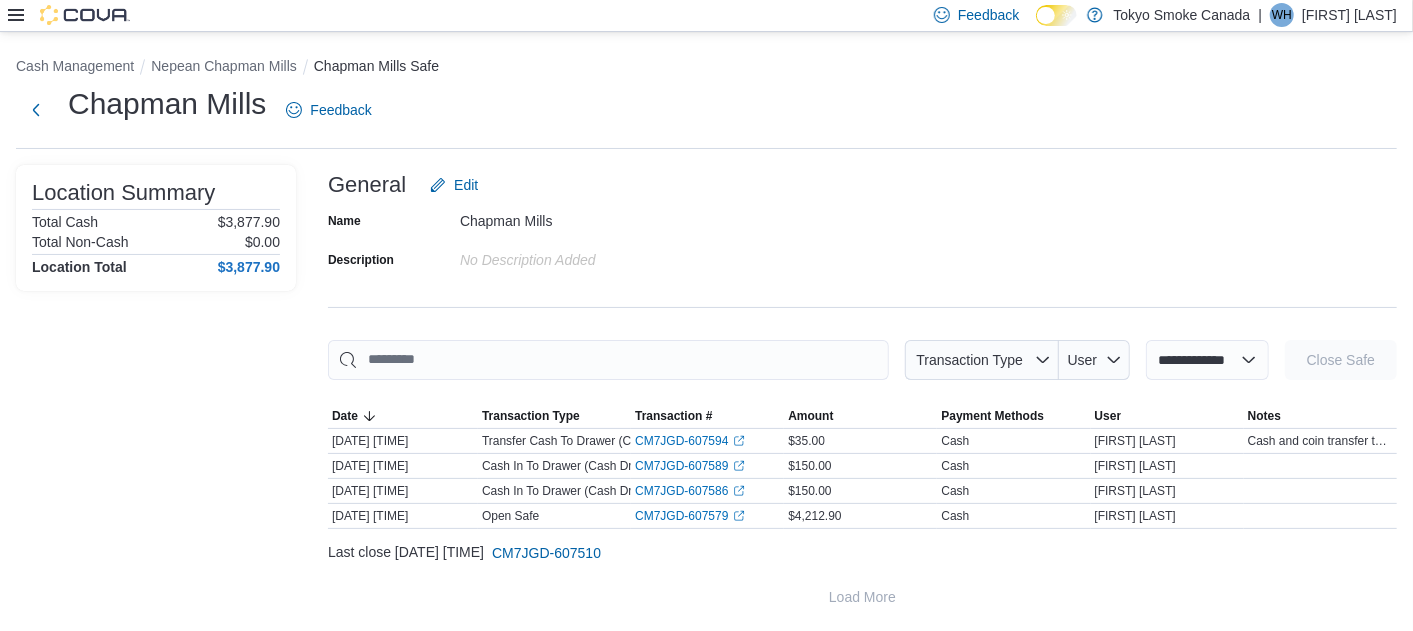 click on "**********" at bounding box center (1207, 360) 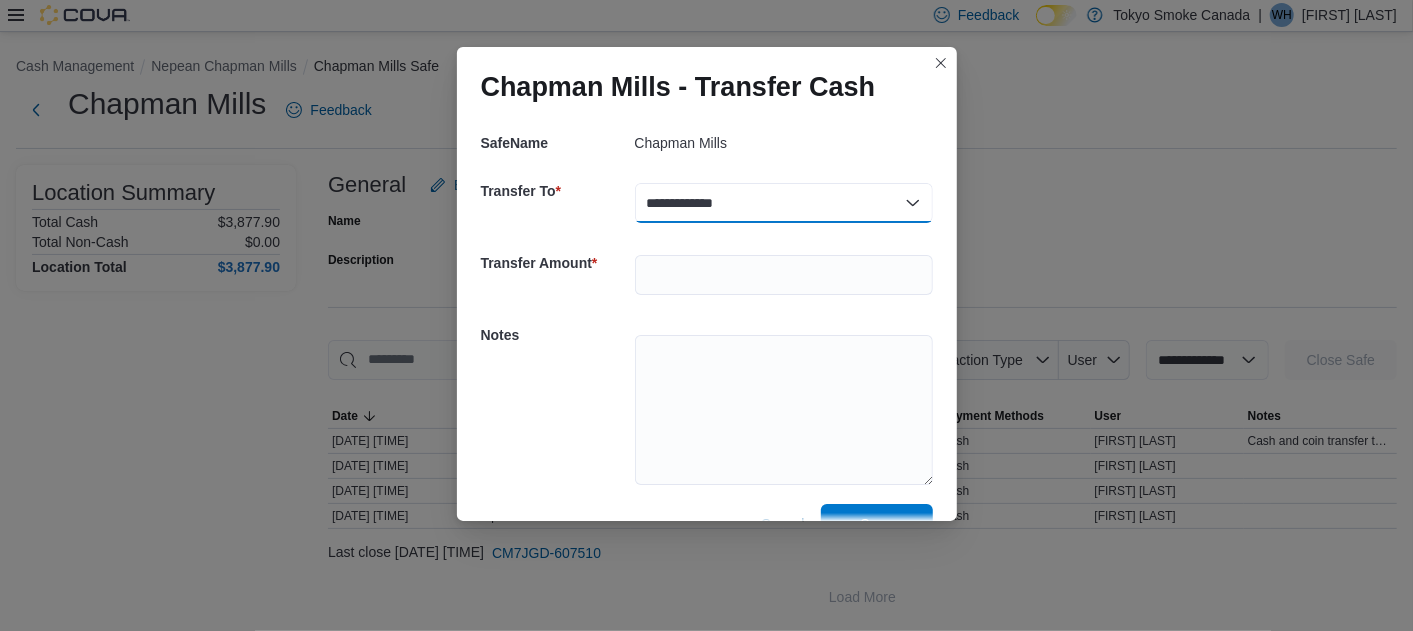click on "**********" at bounding box center (784, 203) 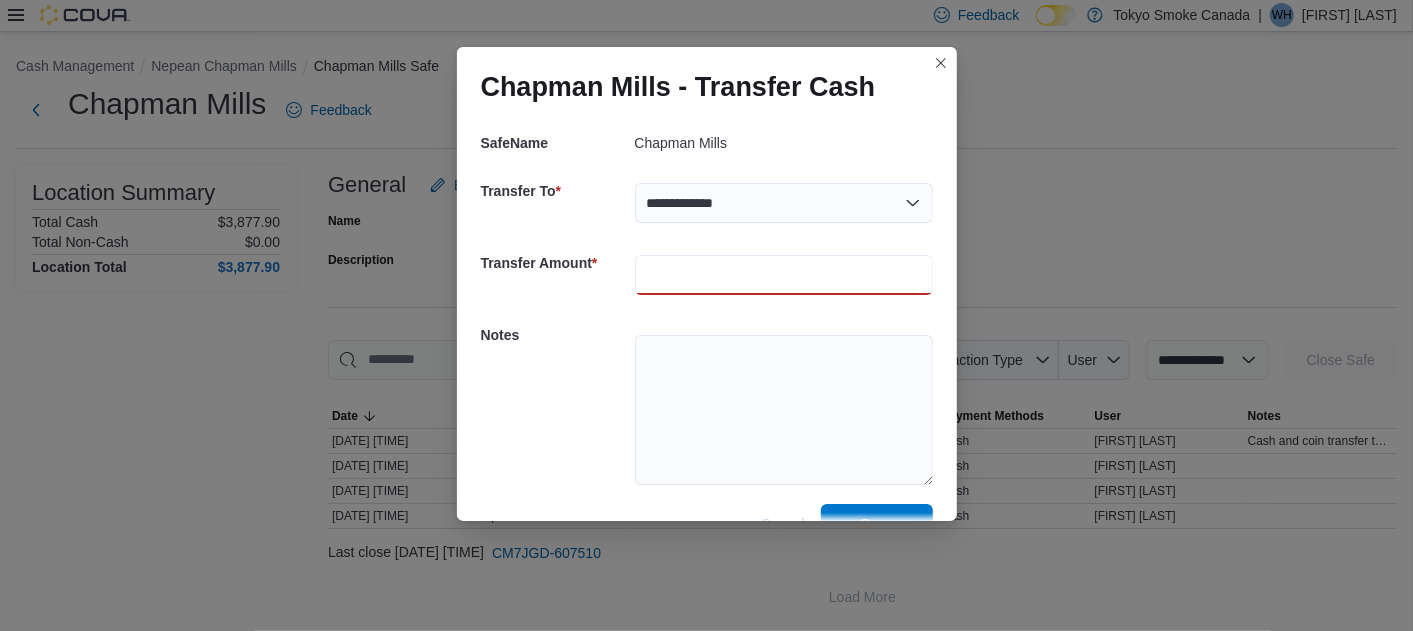 click at bounding box center [784, 275] 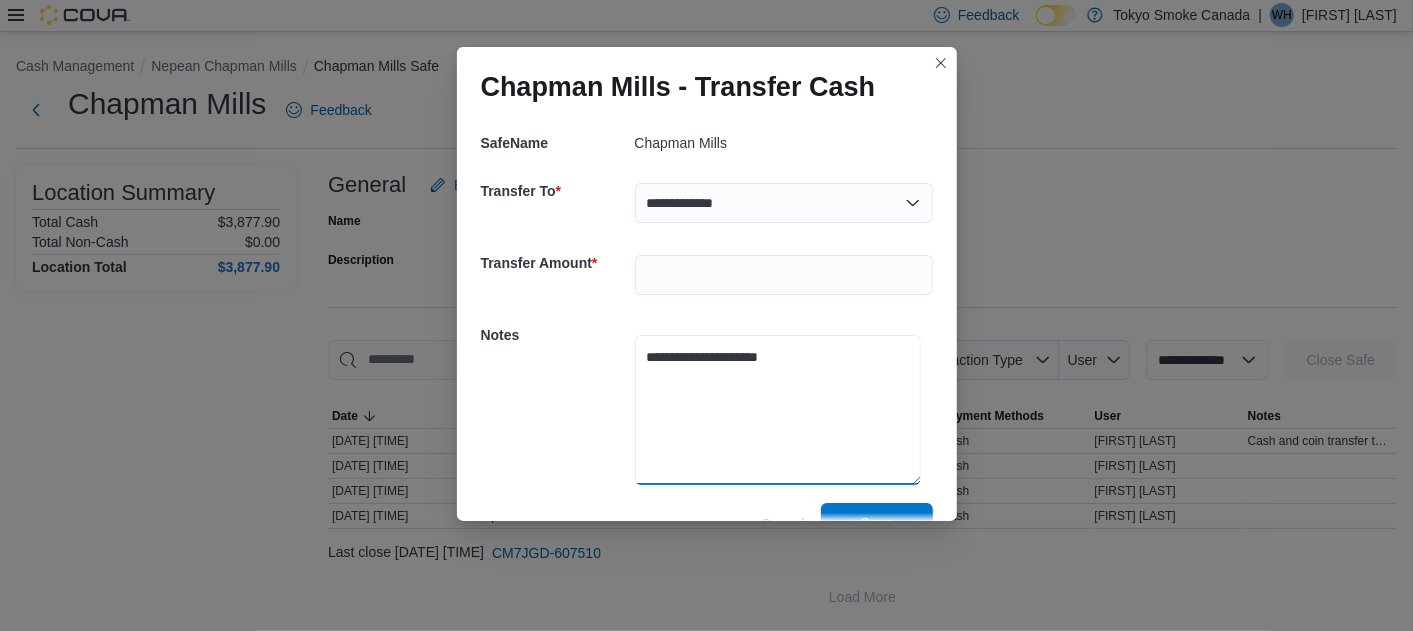 type on "**********" 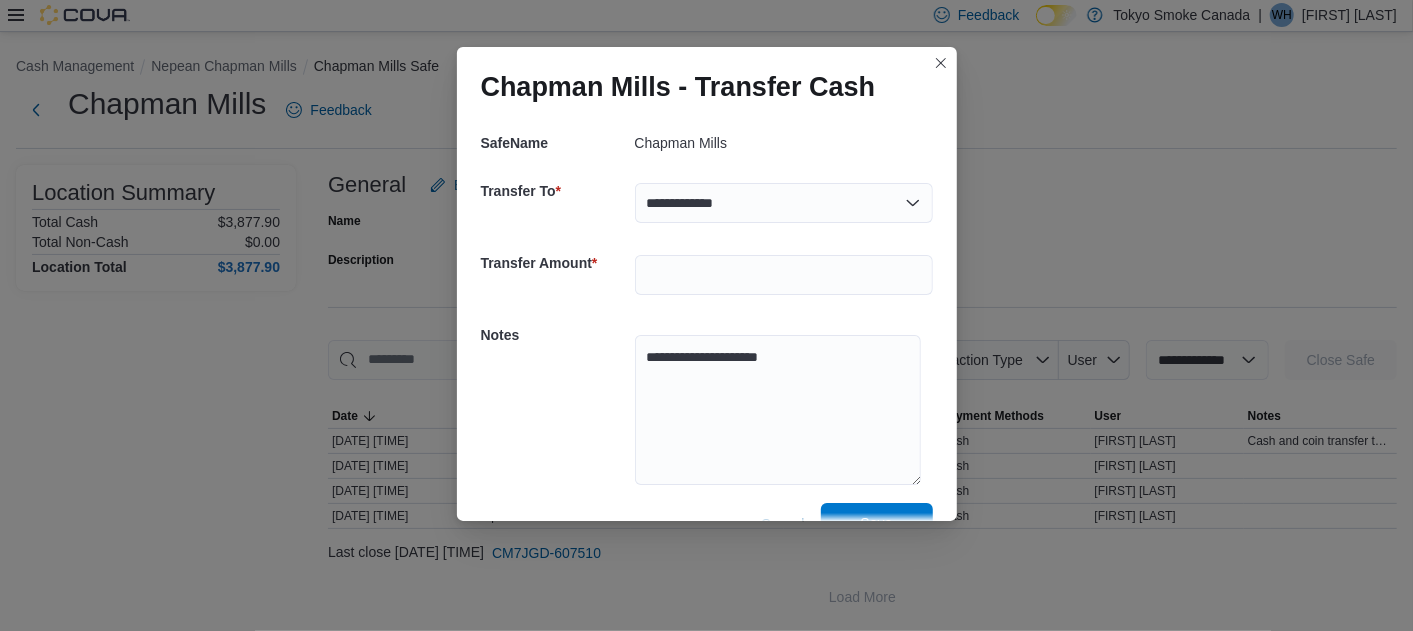 click on "Save" at bounding box center [877, 523] 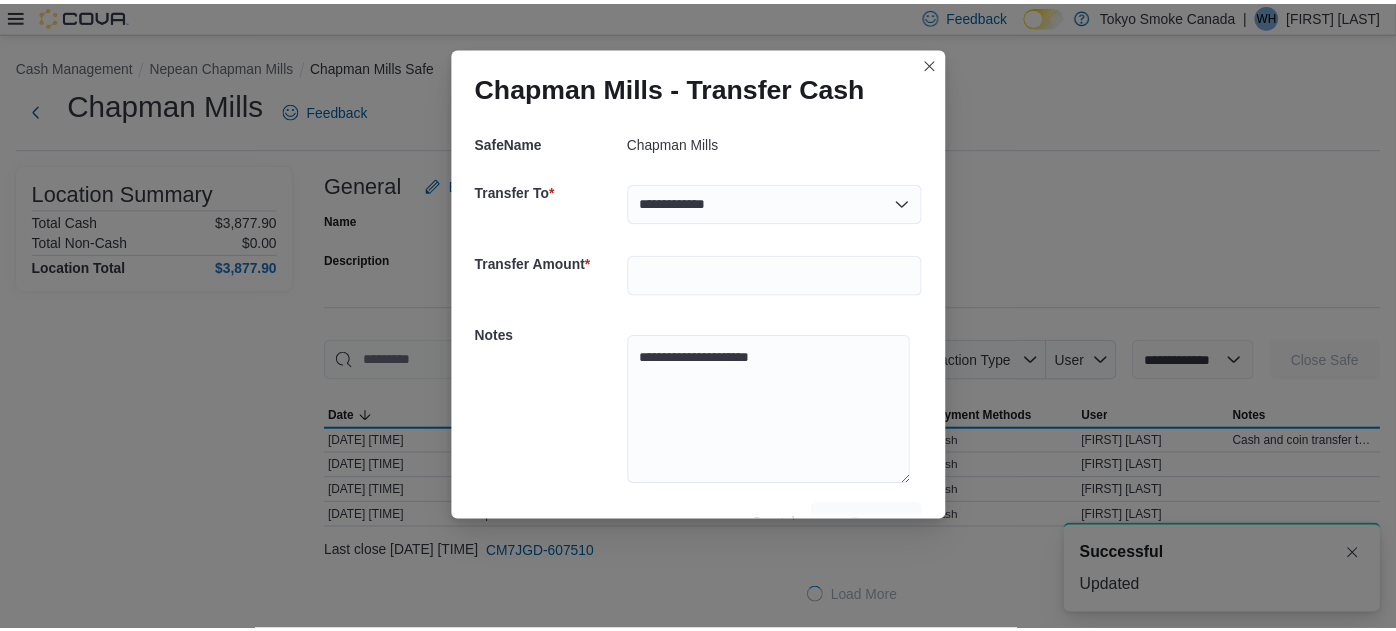 scroll, scrollTop: 0, scrollLeft: 0, axis: both 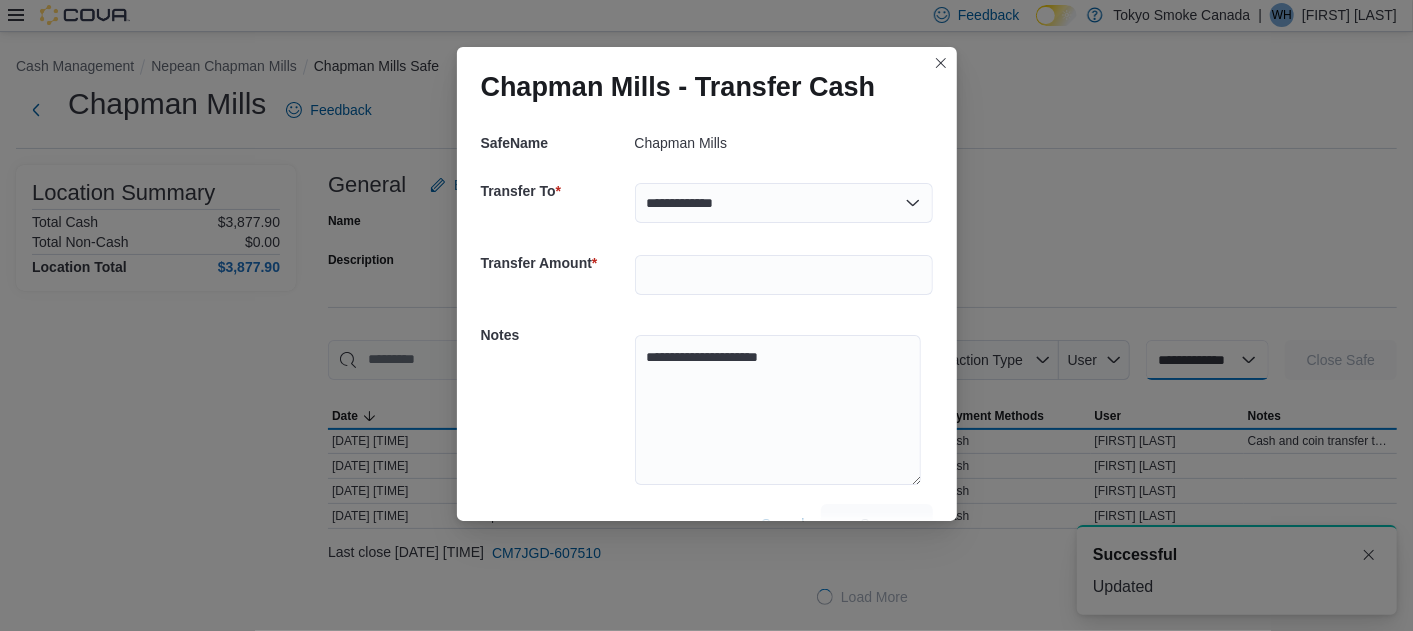select 